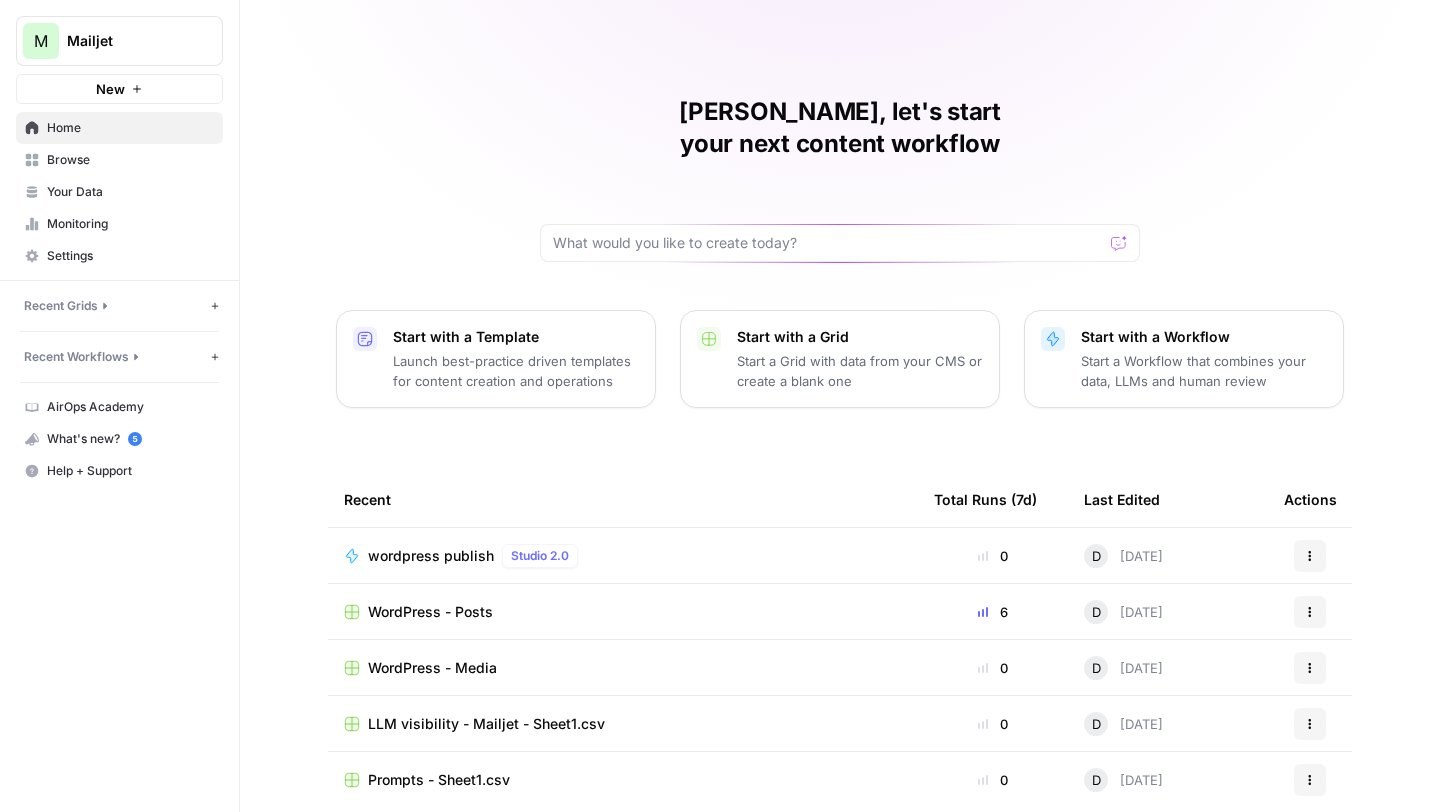 scroll, scrollTop: 0, scrollLeft: 0, axis: both 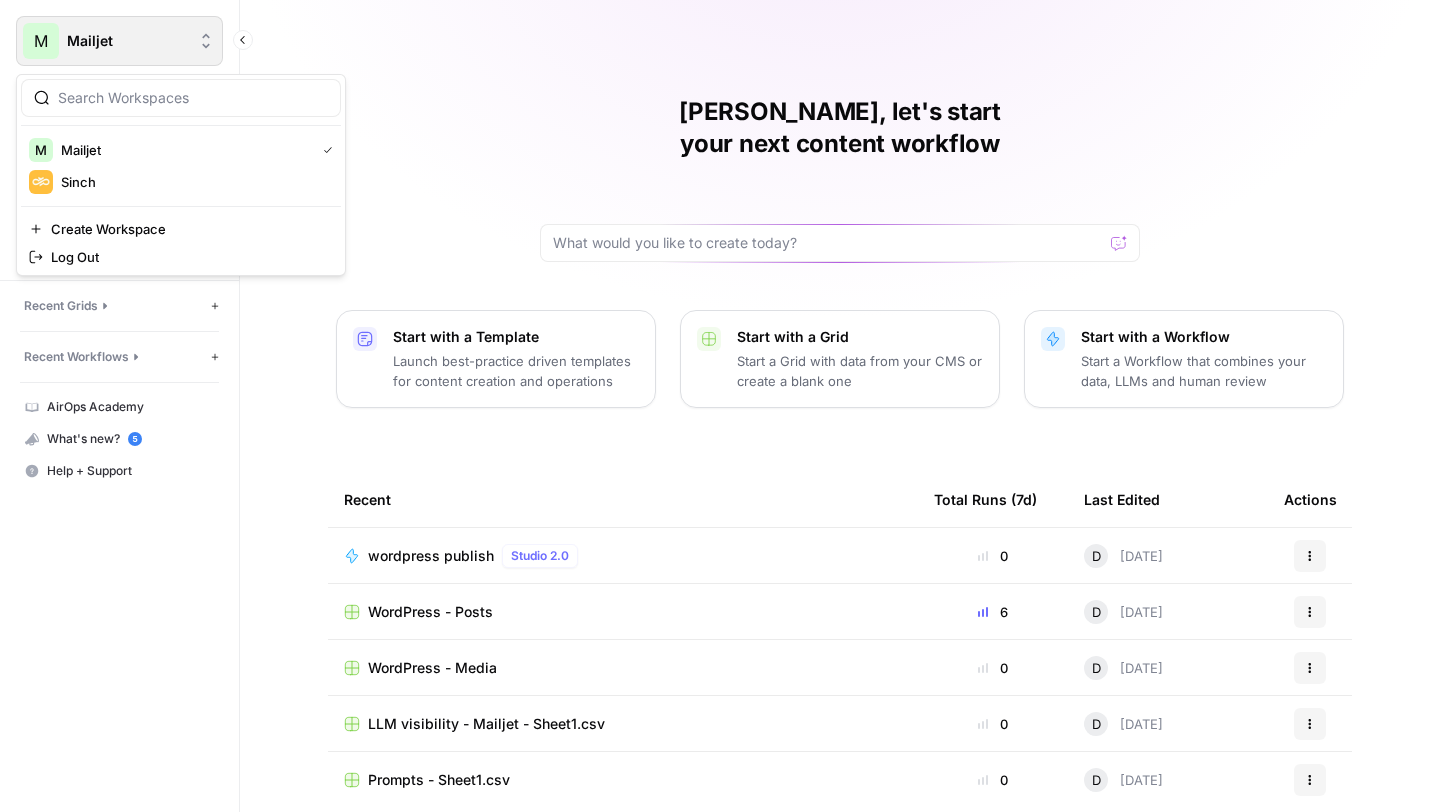 click on "Mailjet" at bounding box center [127, 41] 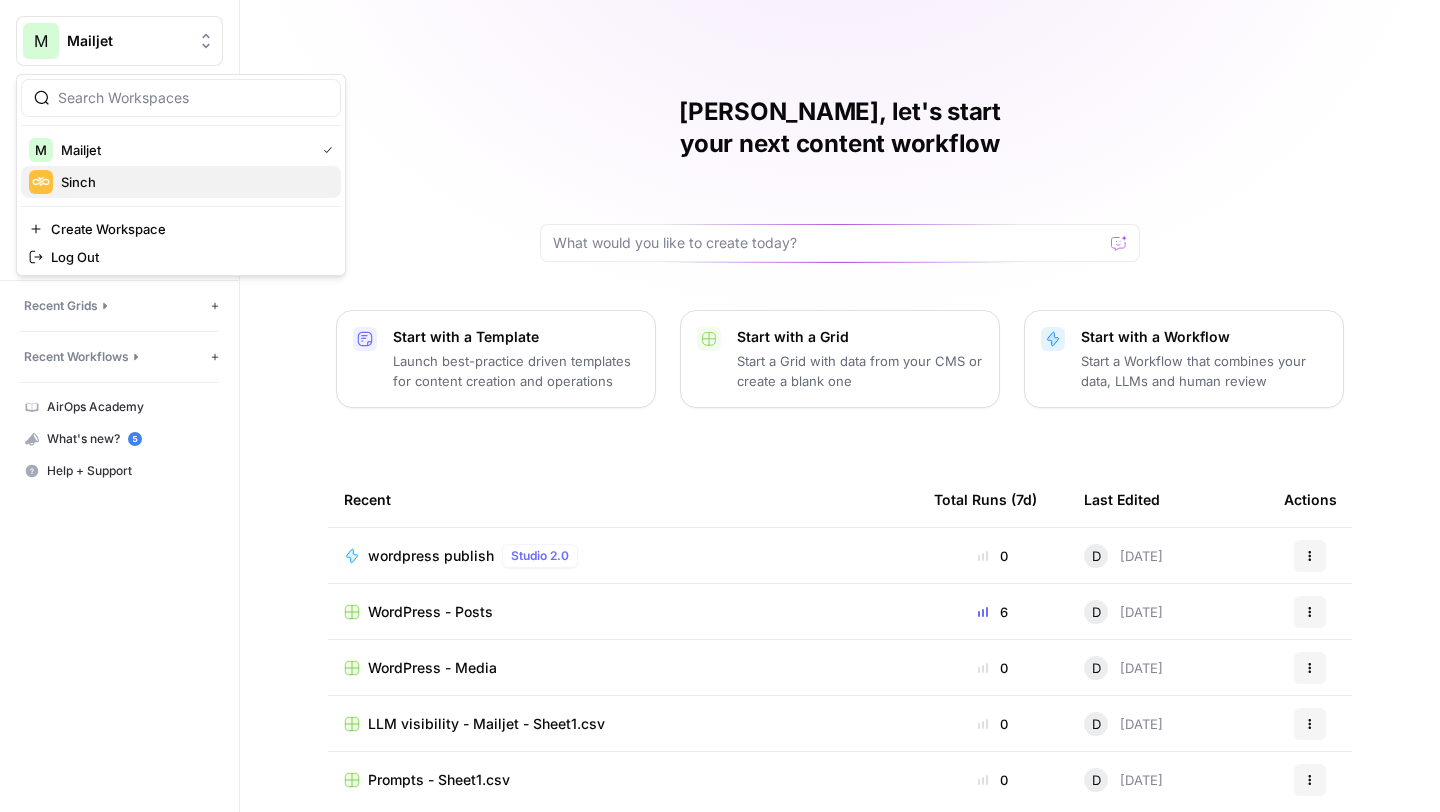 click on "Sinch" at bounding box center (181, 182) 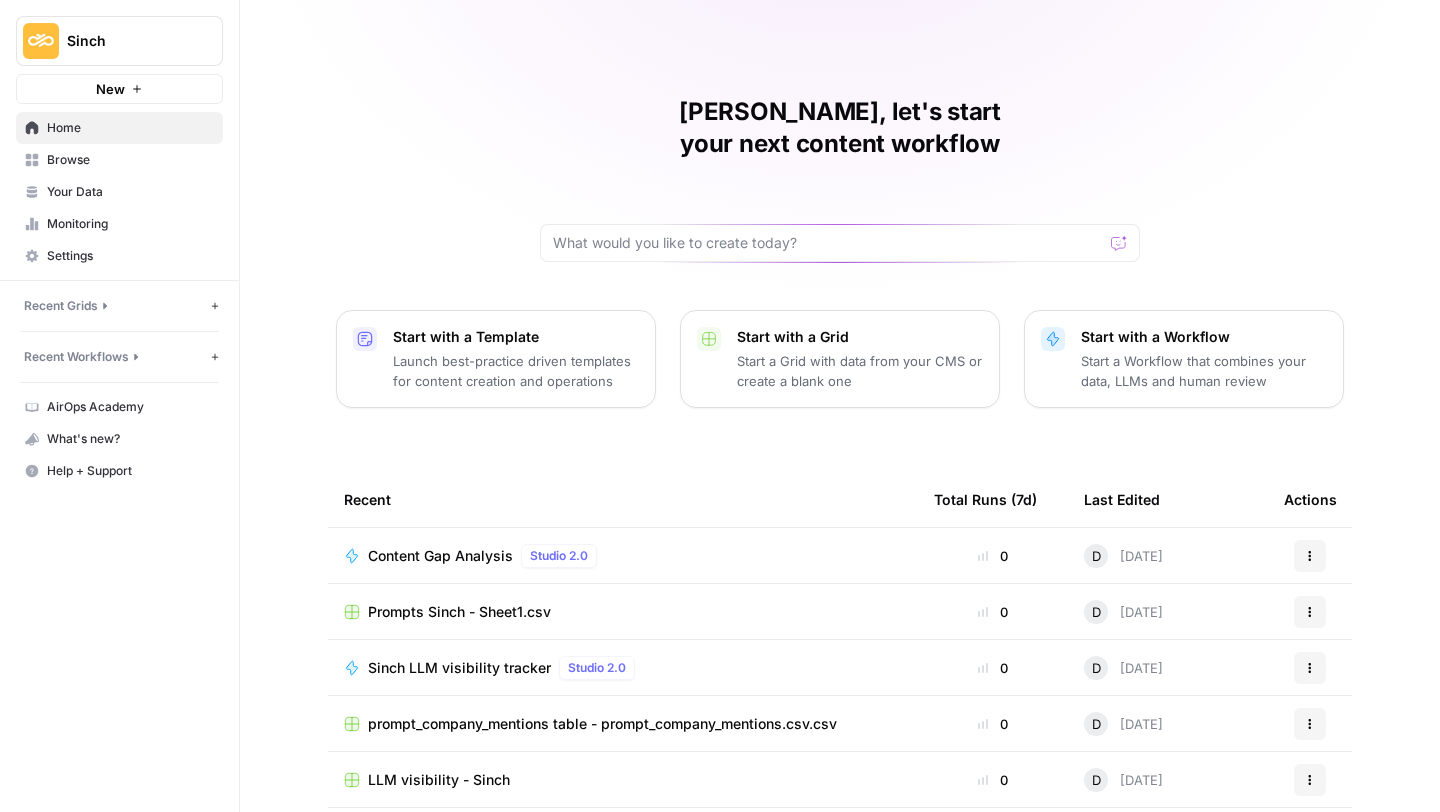 scroll, scrollTop: 0, scrollLeft: 0, axis: both 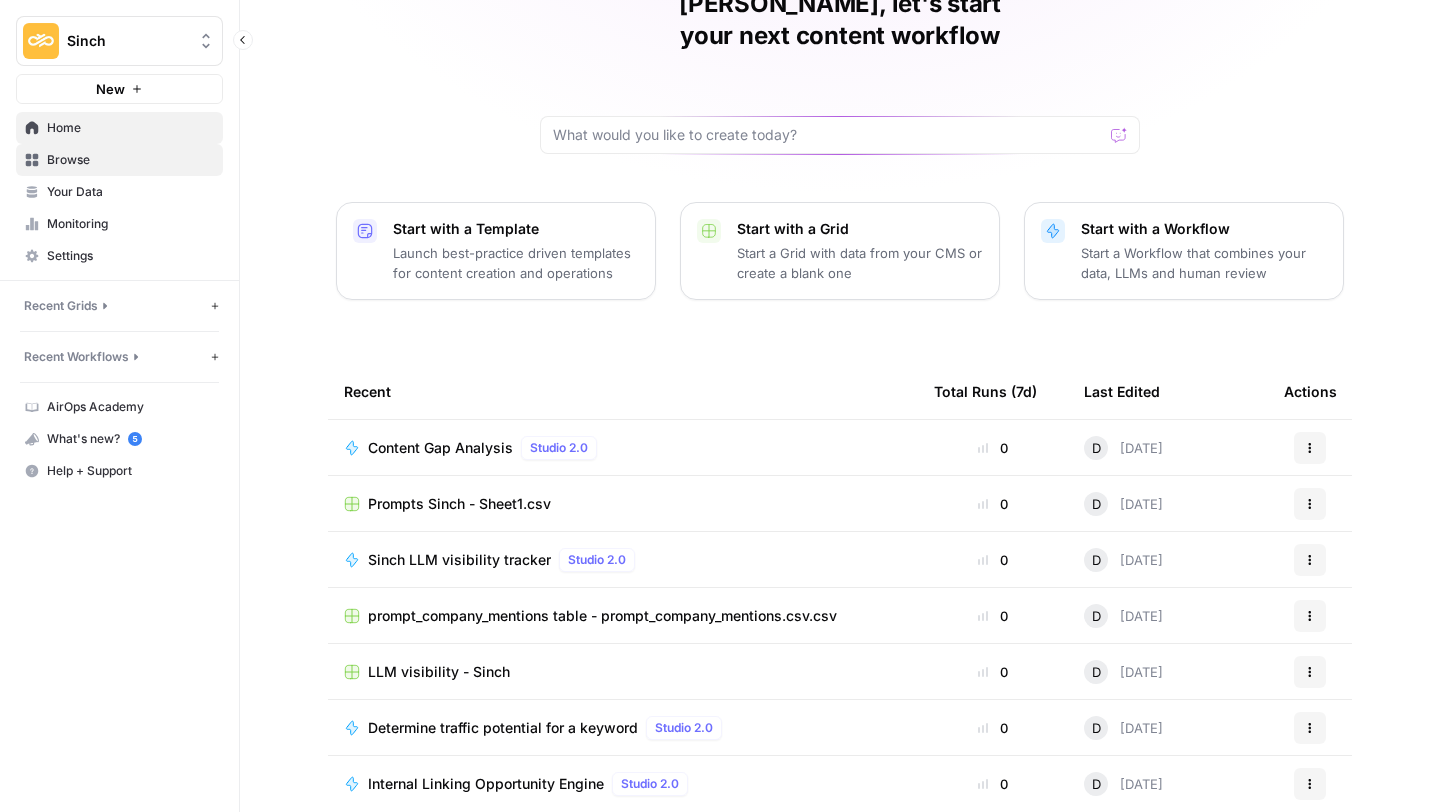 click on "Browse" at bounding box center [130, 160] 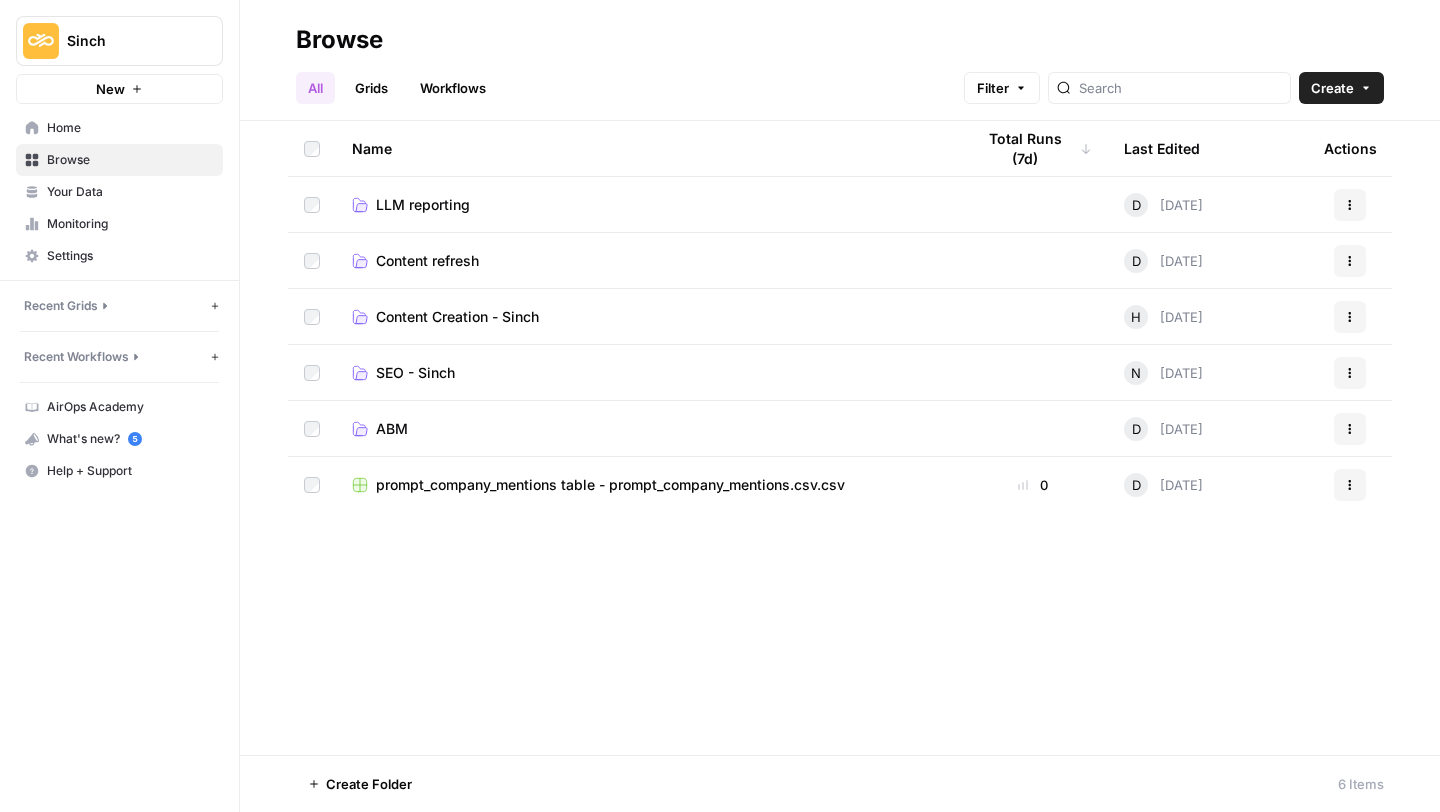 click on "SEO - Sinch" at bounding box center [415, 373] 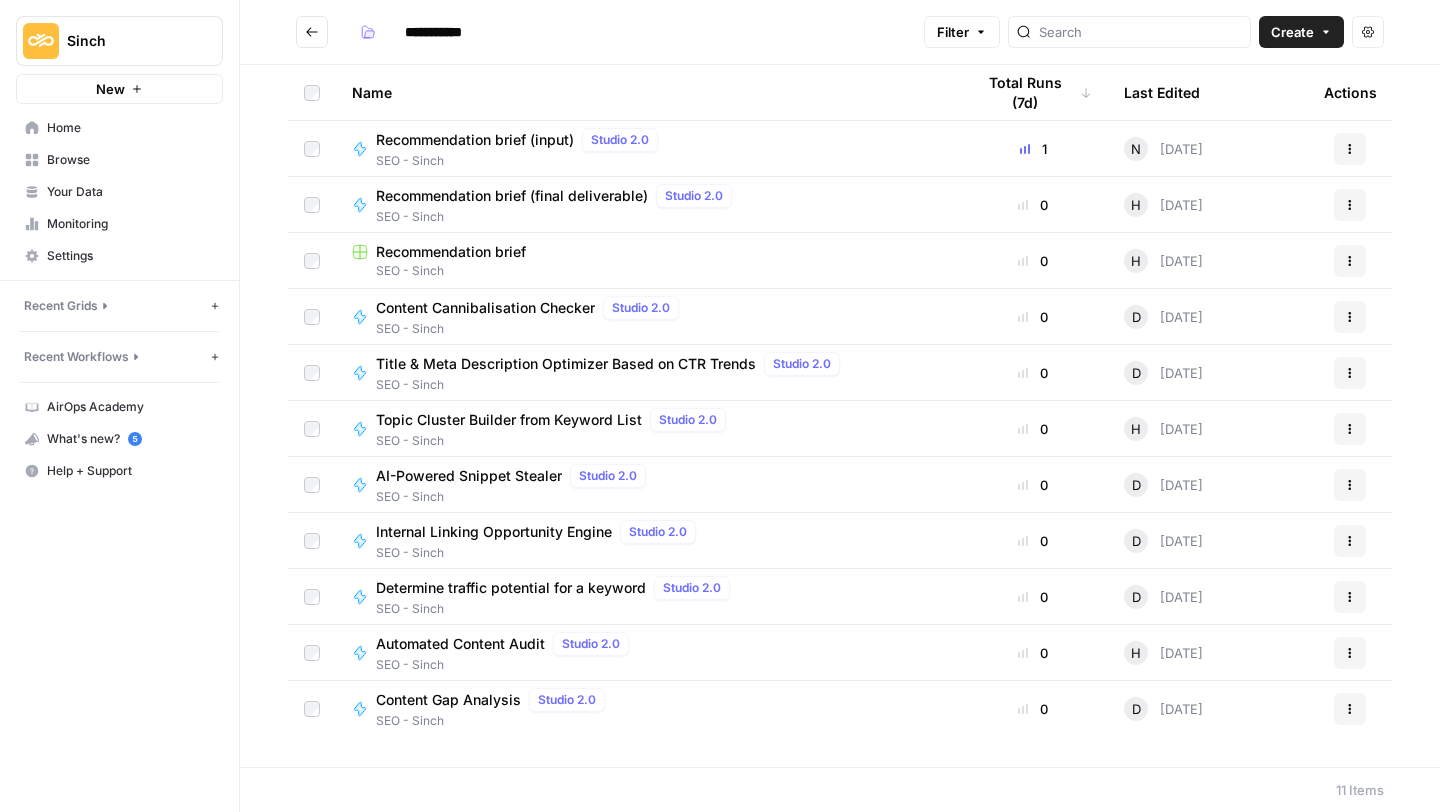 click on "AI-Powered Snippet Stealer" at bounding box center (469, 476) 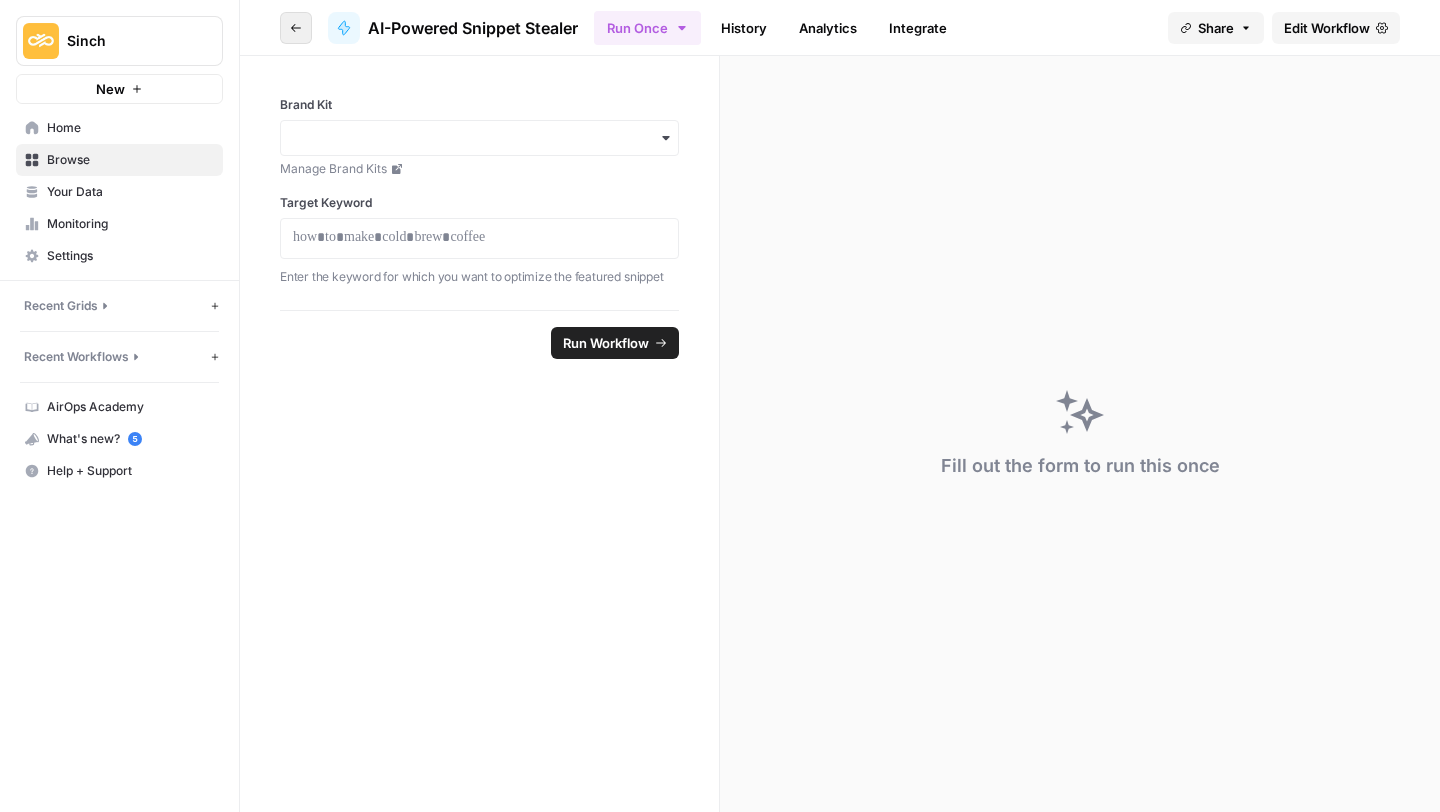 click on "Go back" at bounding box center (296, 28) 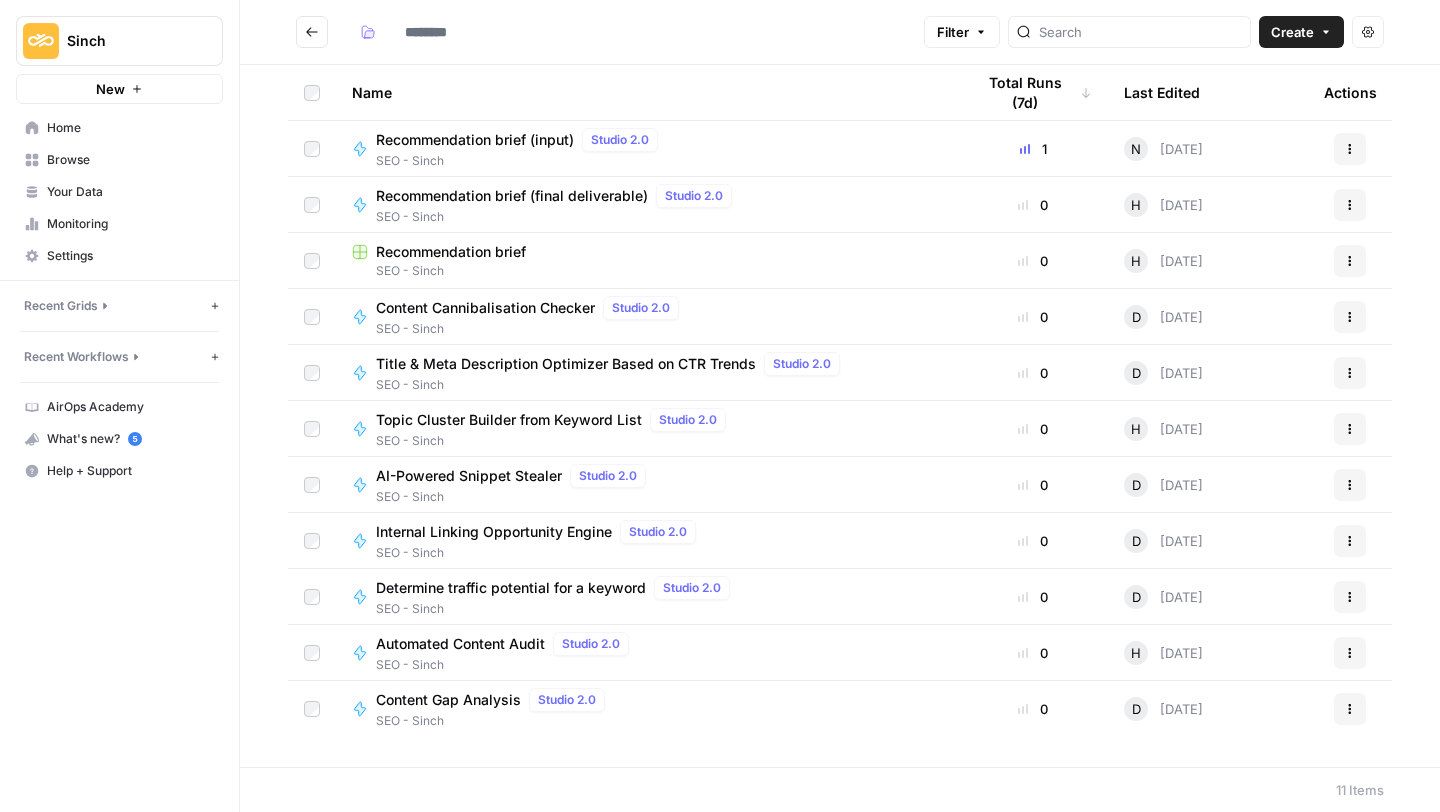 type on "**********" 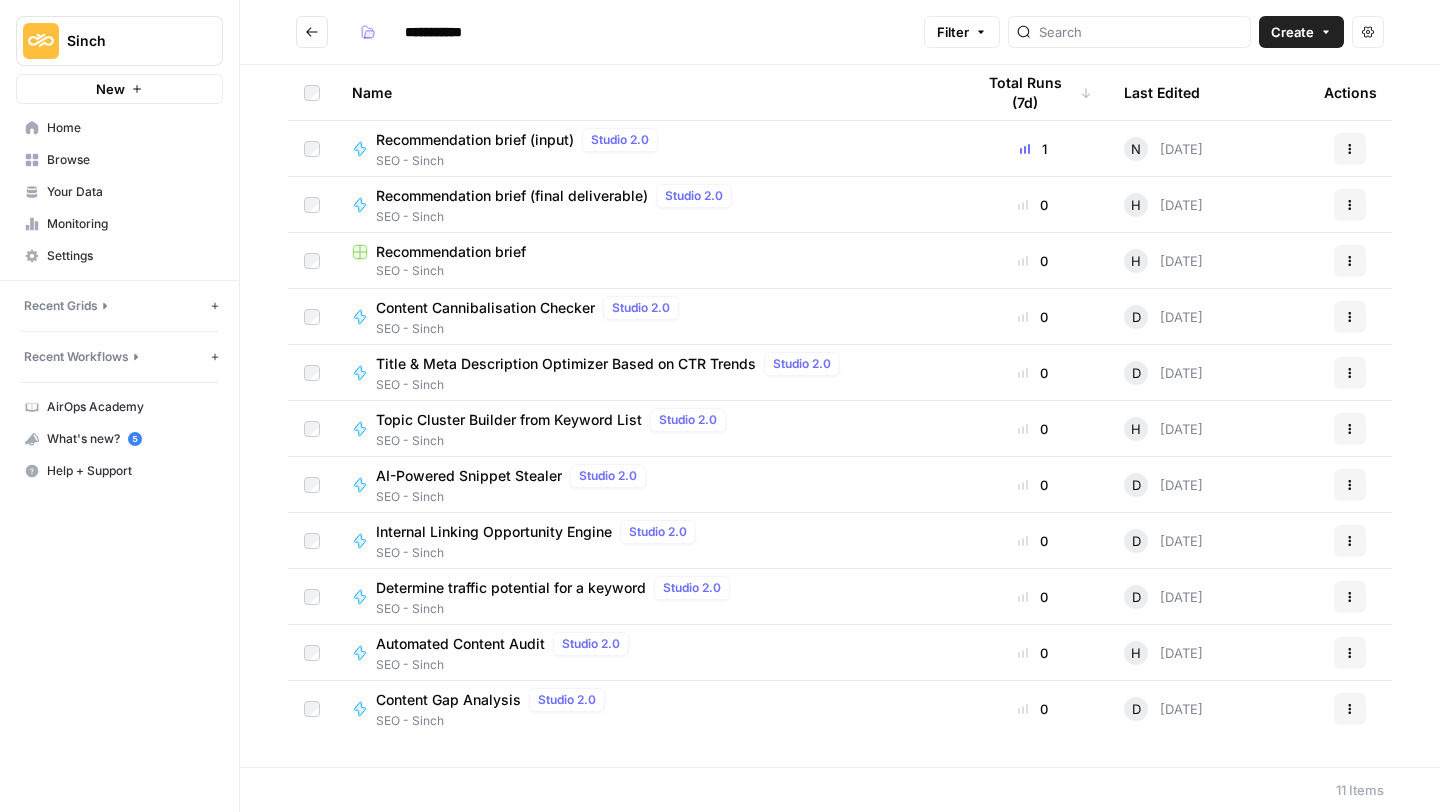 click on "Content Gap Analysis" at bounding box center [448, 700] 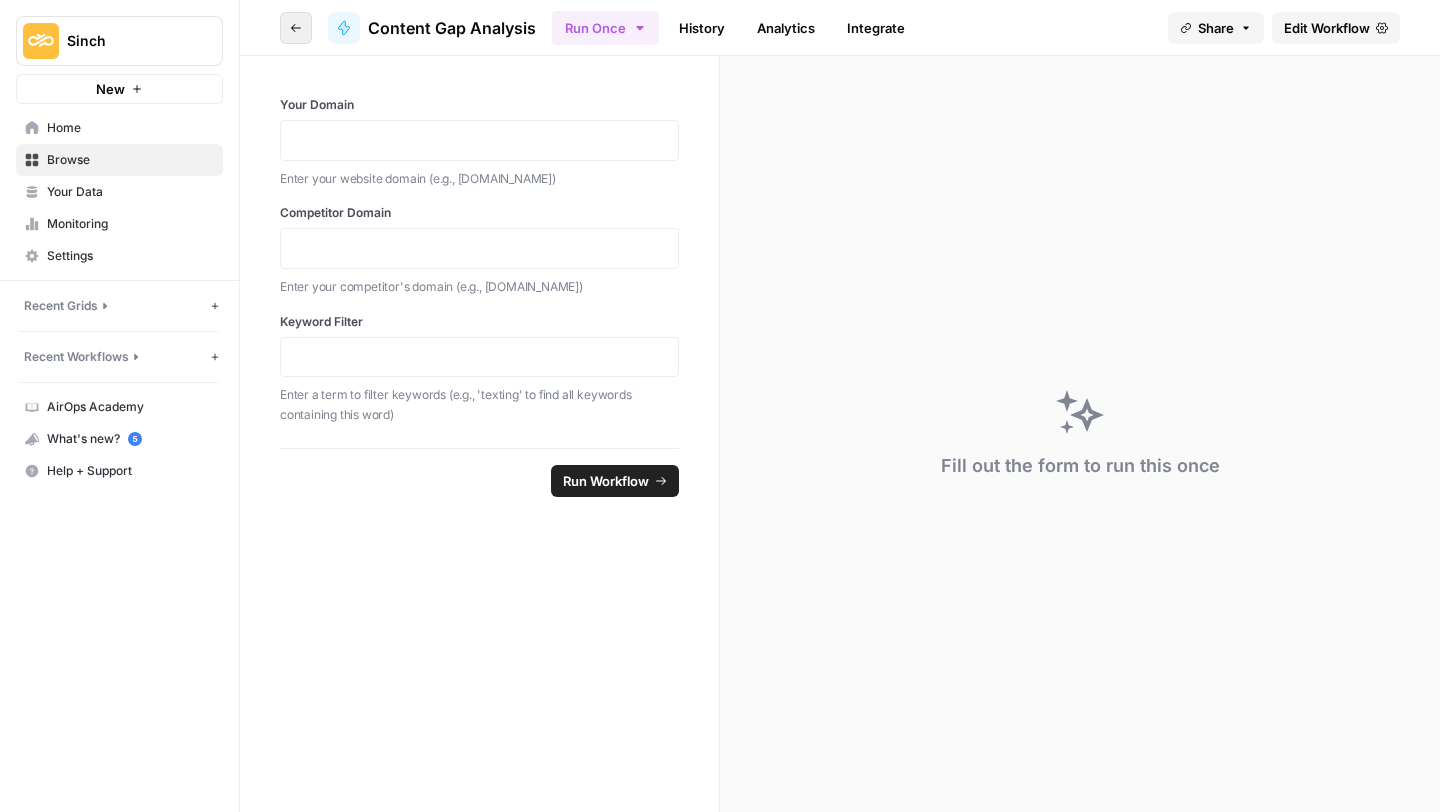 click on "Go back" at bounding box center (296, 28) 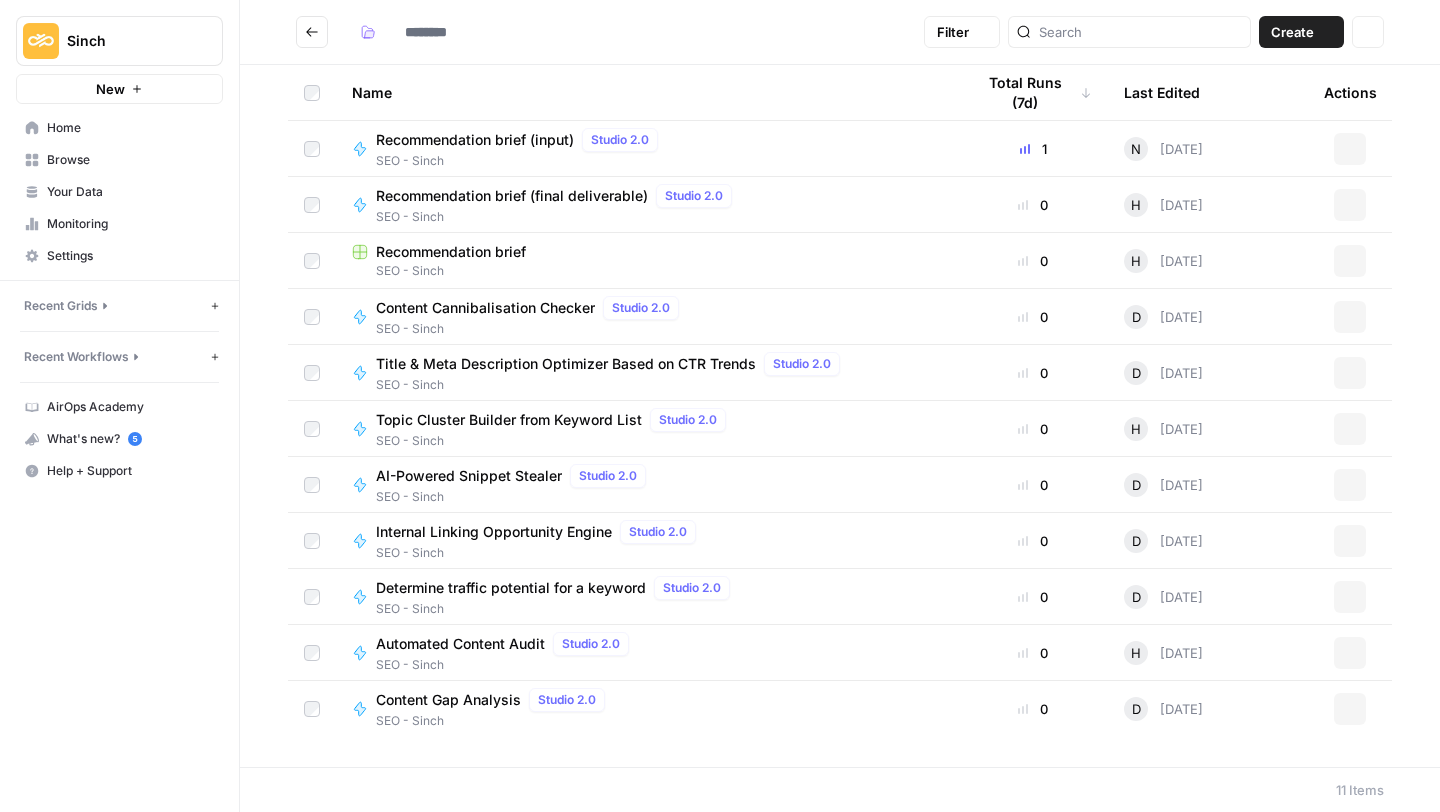 type on "**********" 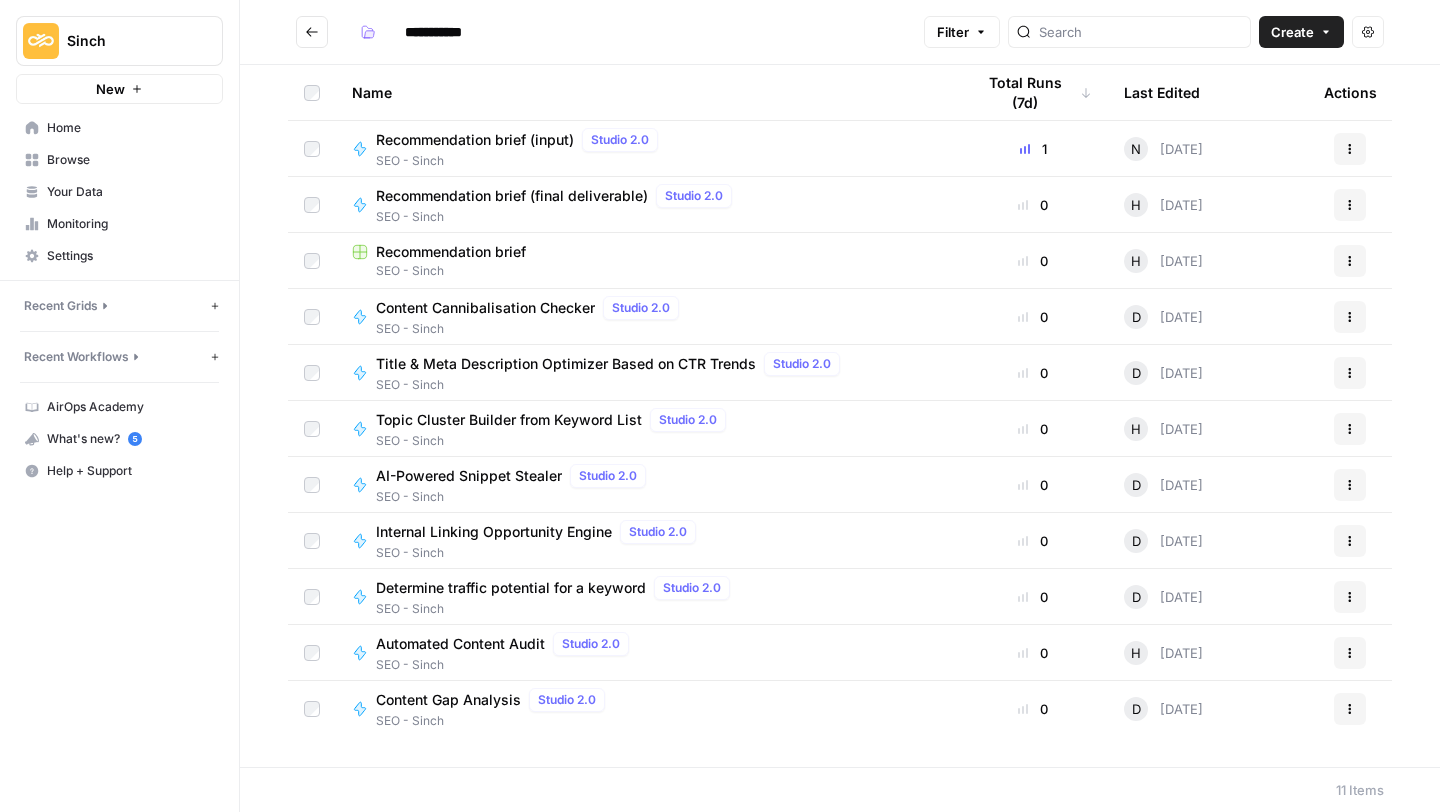 click on "Automated Content Audit" at bounding box center (460, 644) 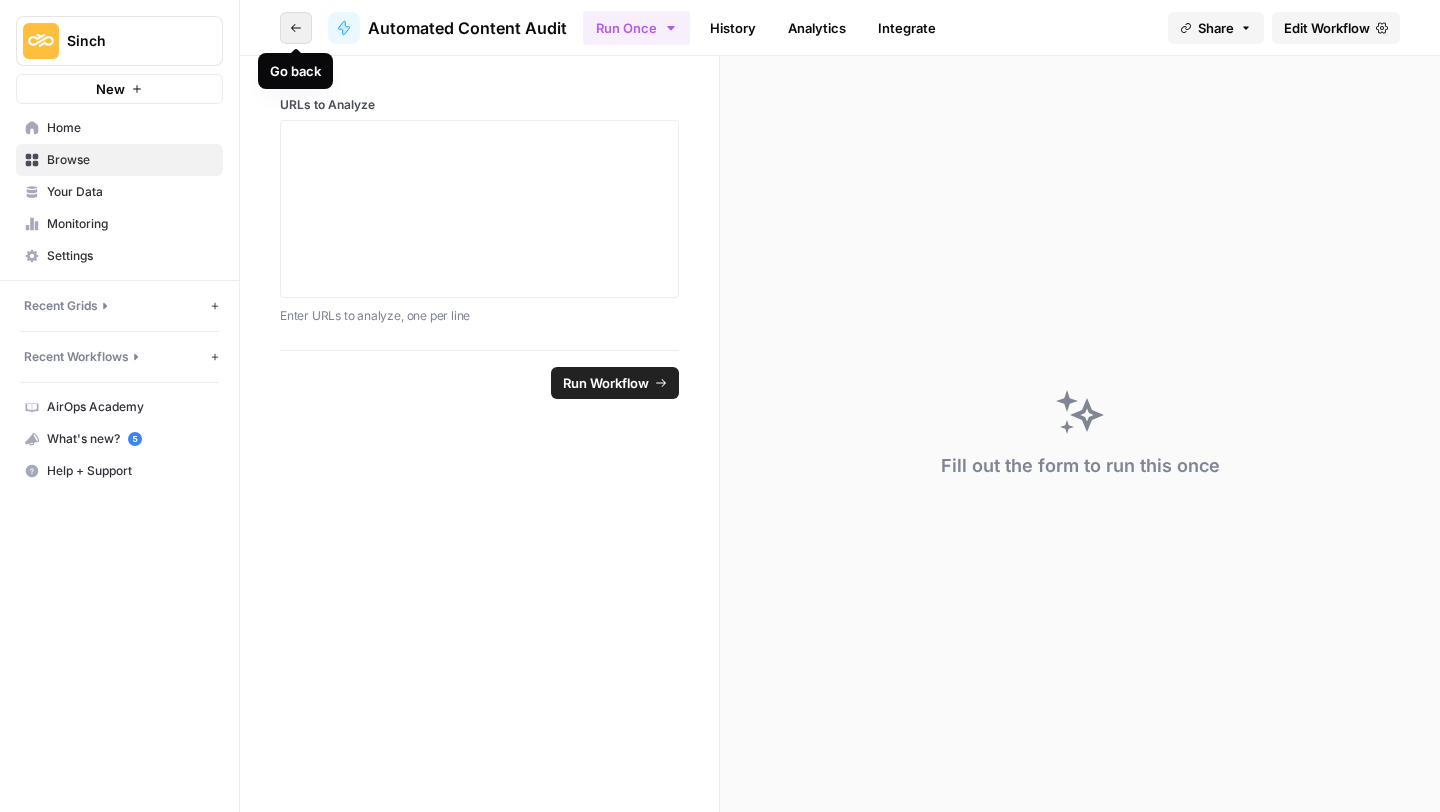 click 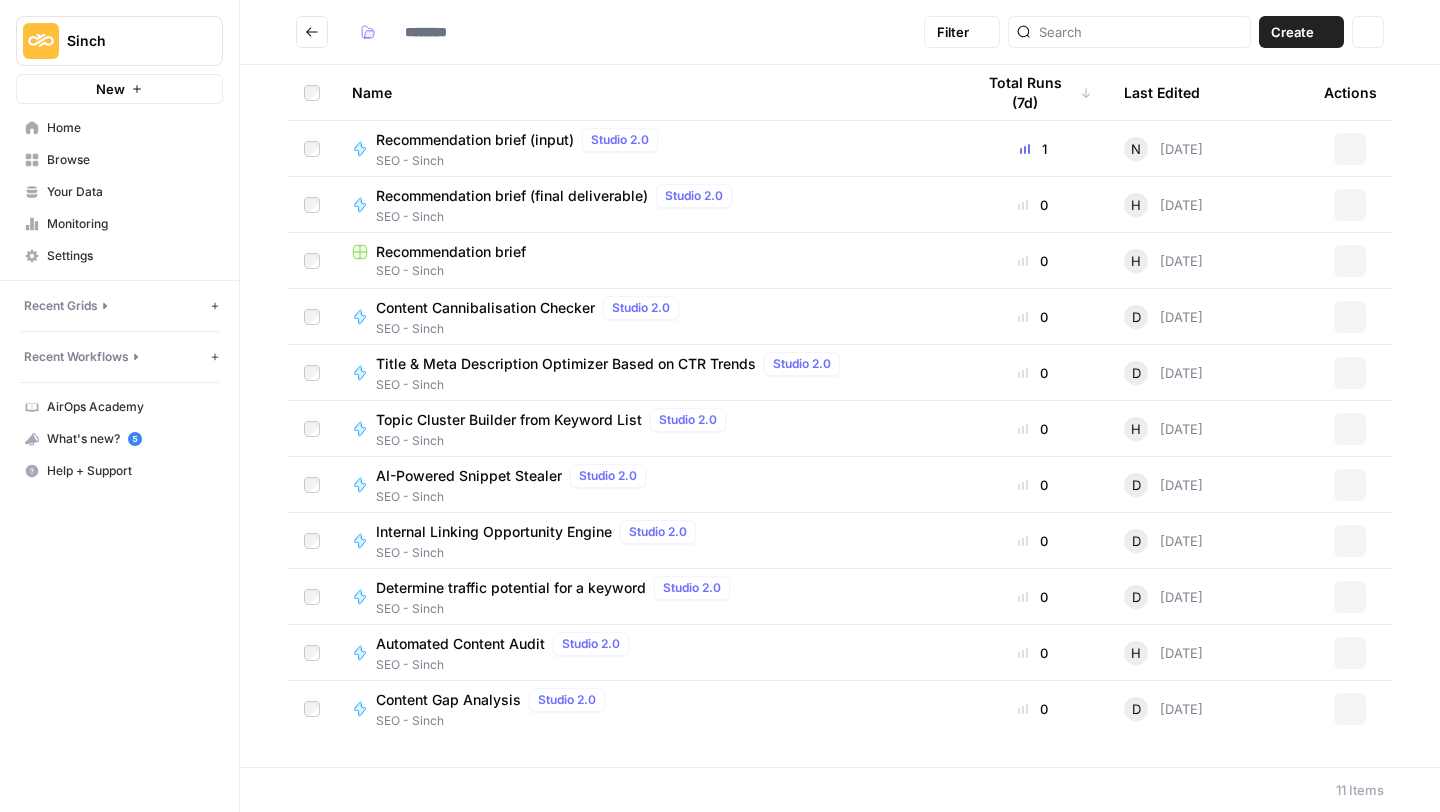 type on "**********" 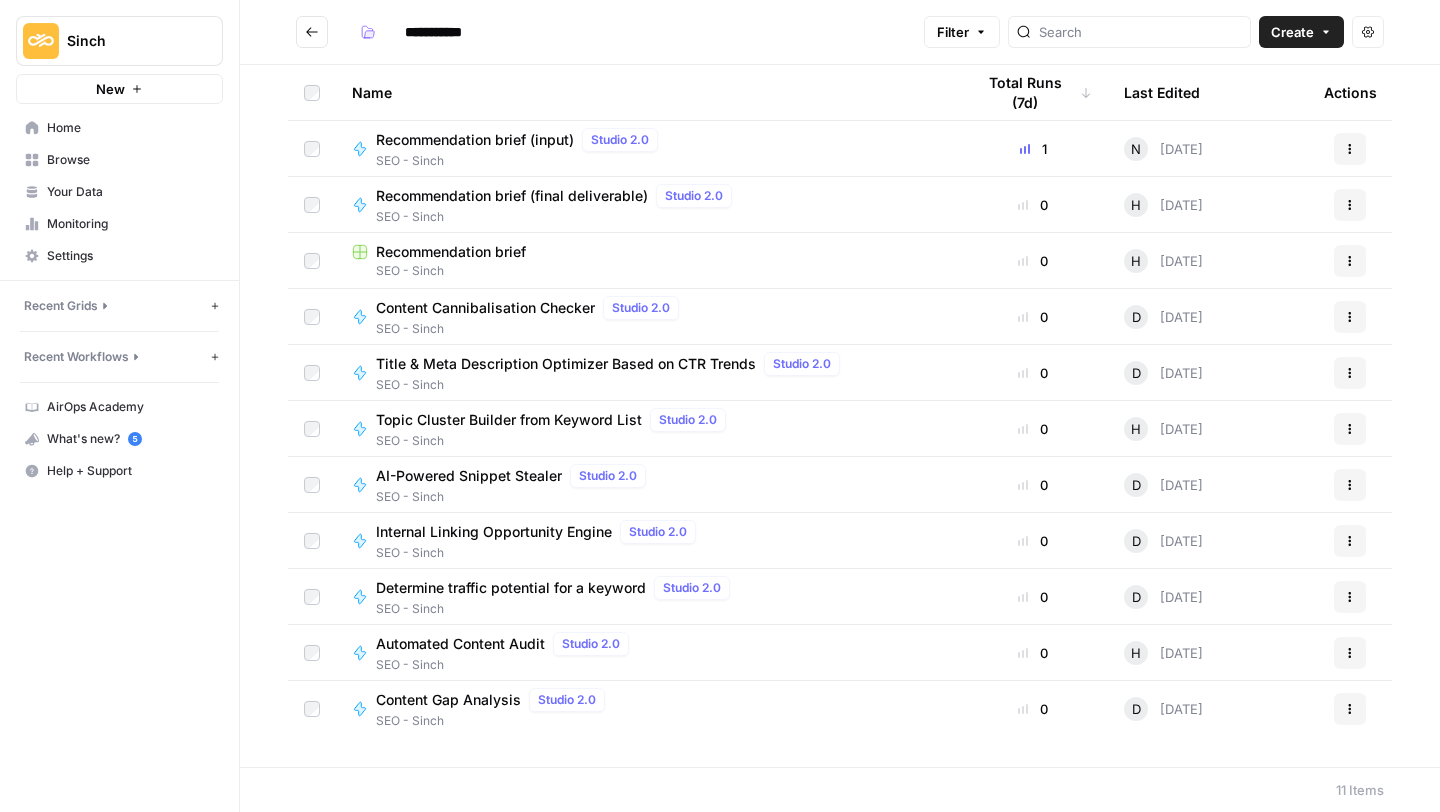 click 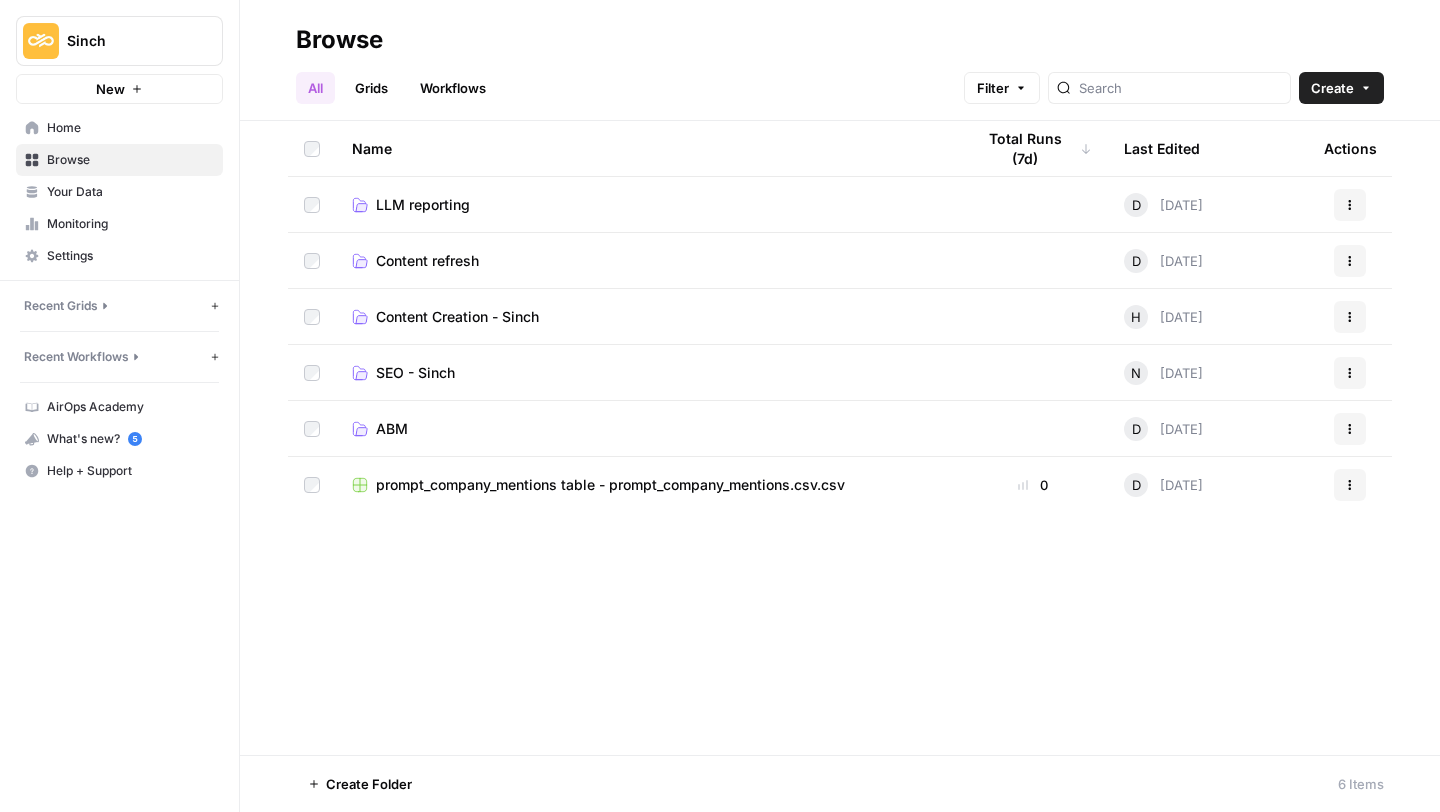 click on "Content Creation - Sinch" at bounding box center [457, 317] 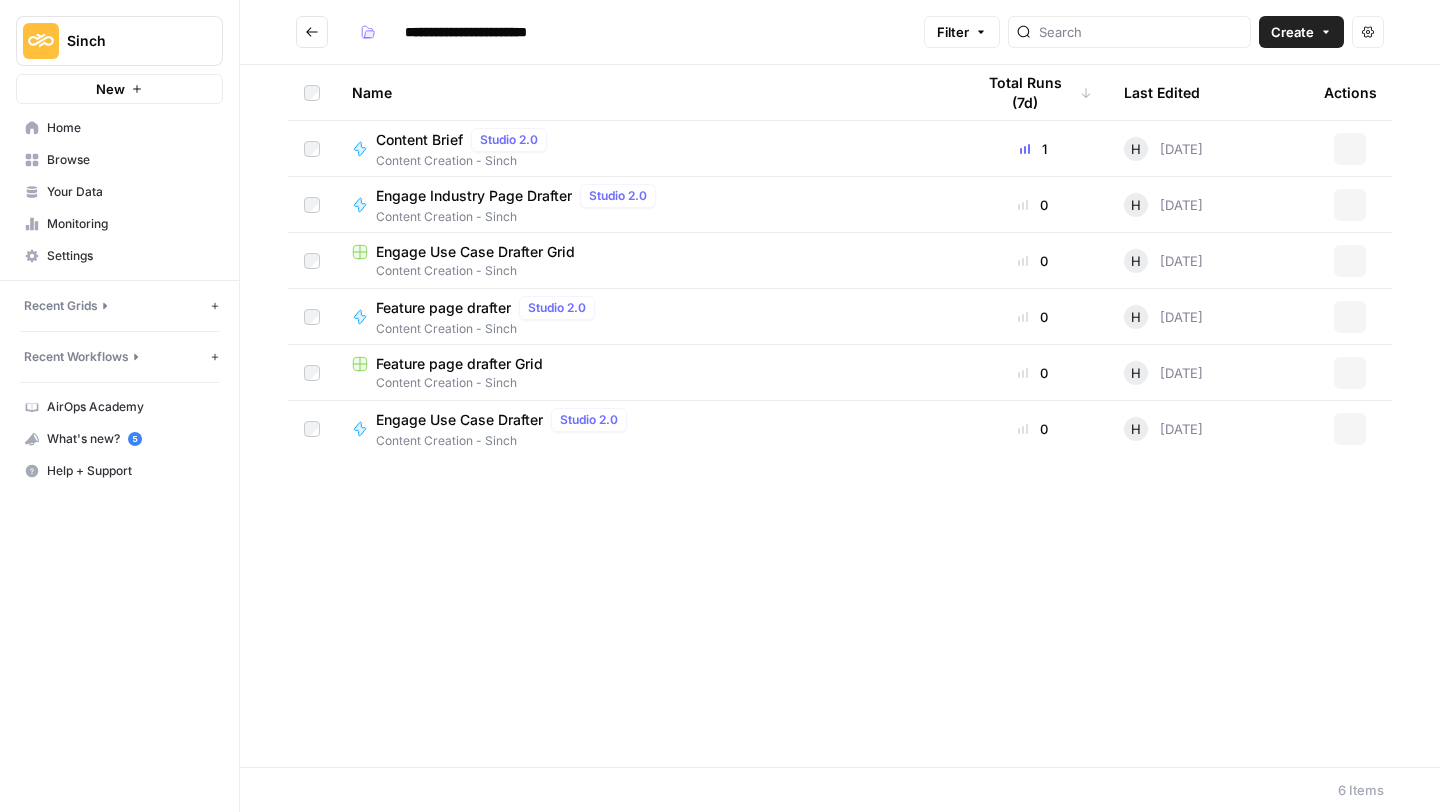 click at bounding box center (312, 32) 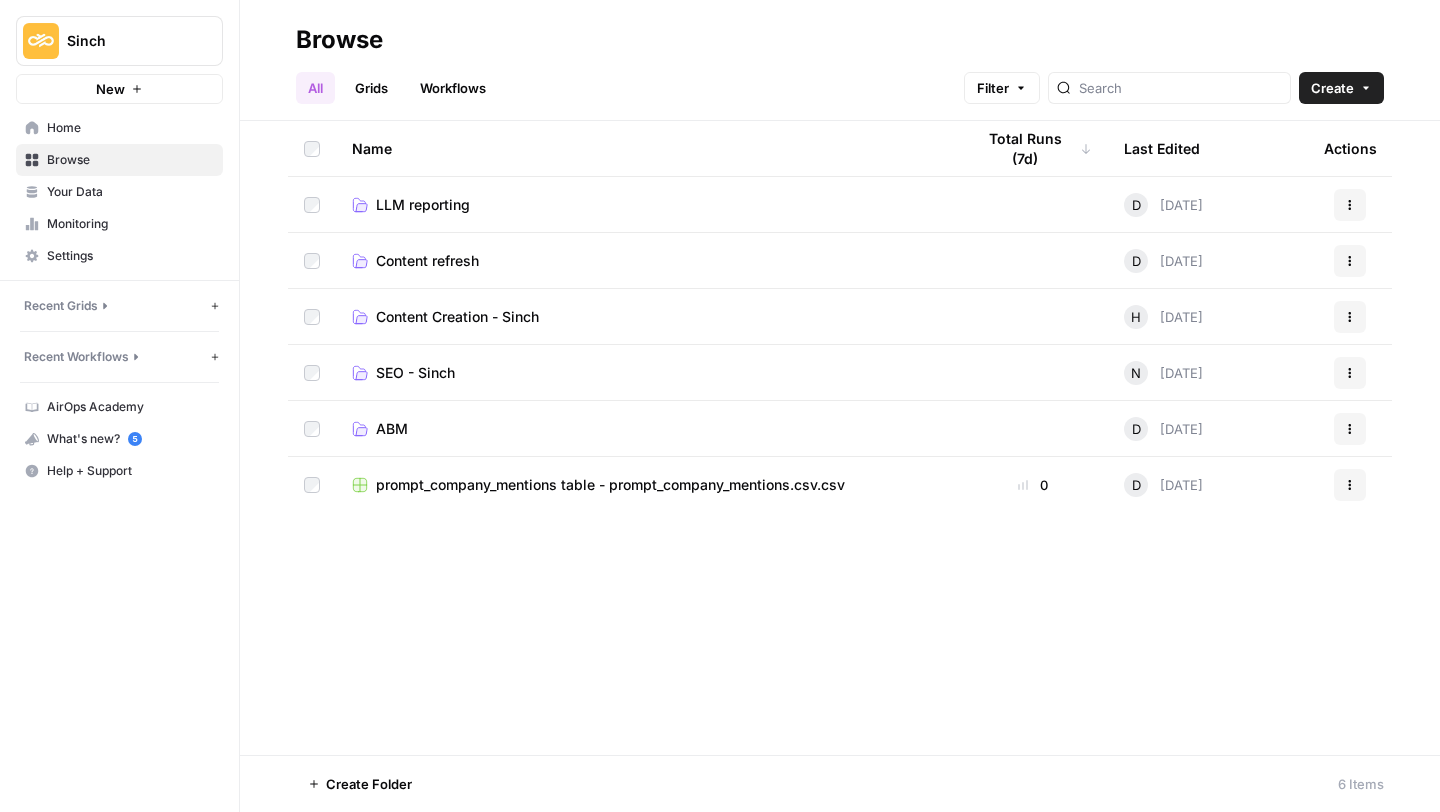 click on "Content refresh" at bounding box center [647, 260] 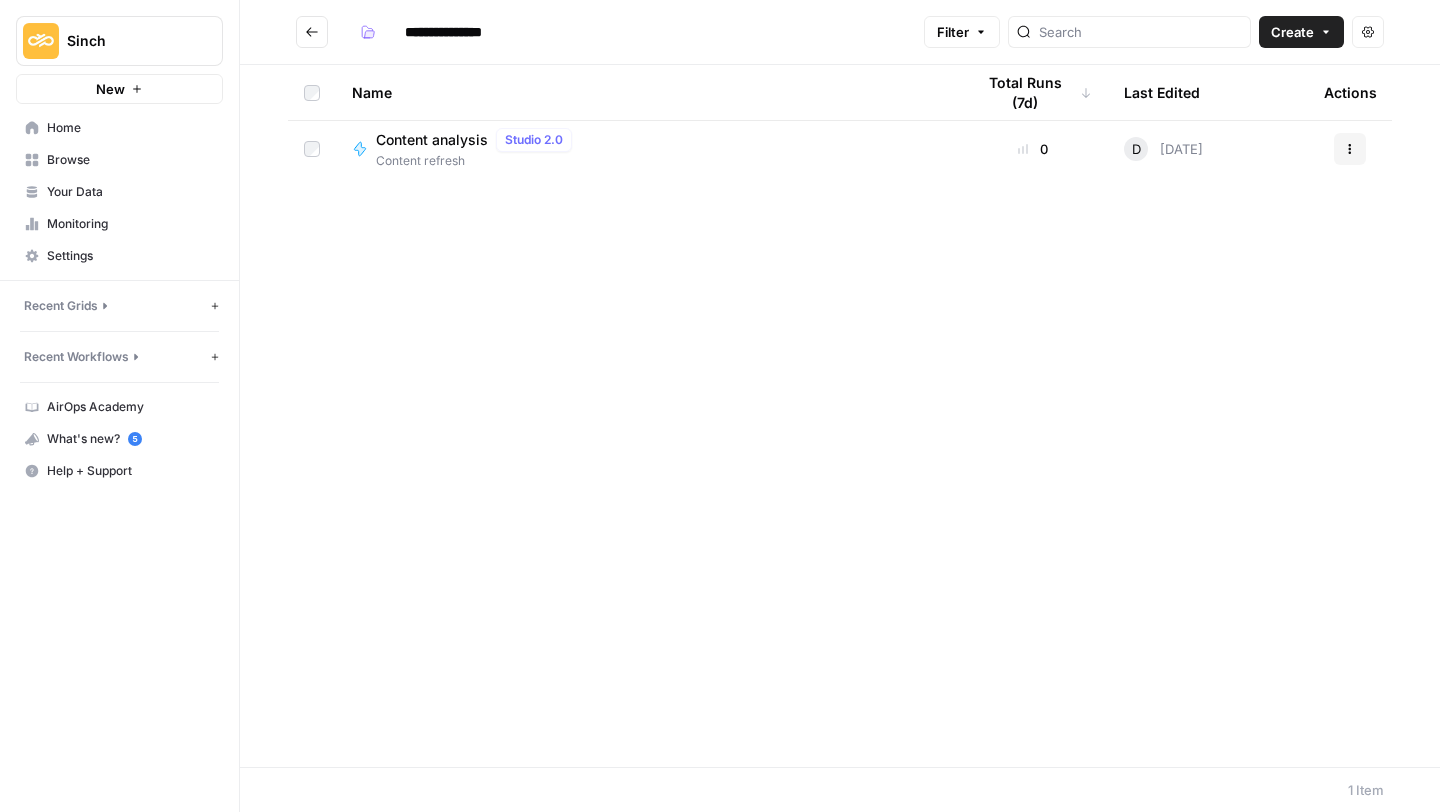 click on "Content analysis" at bounding box center [432, 140] 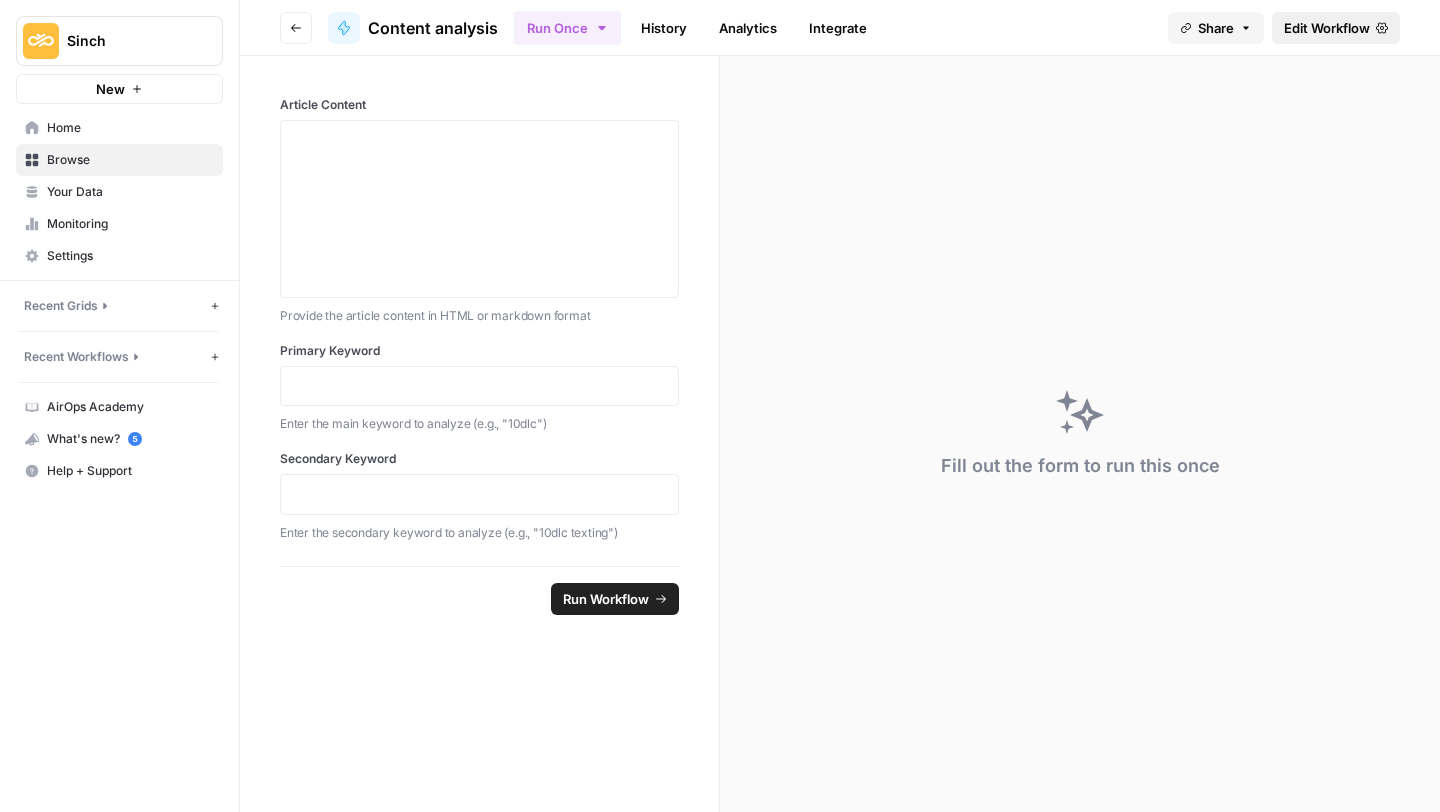 click on "Edit Workflow" at bounding box center (1327, 28) 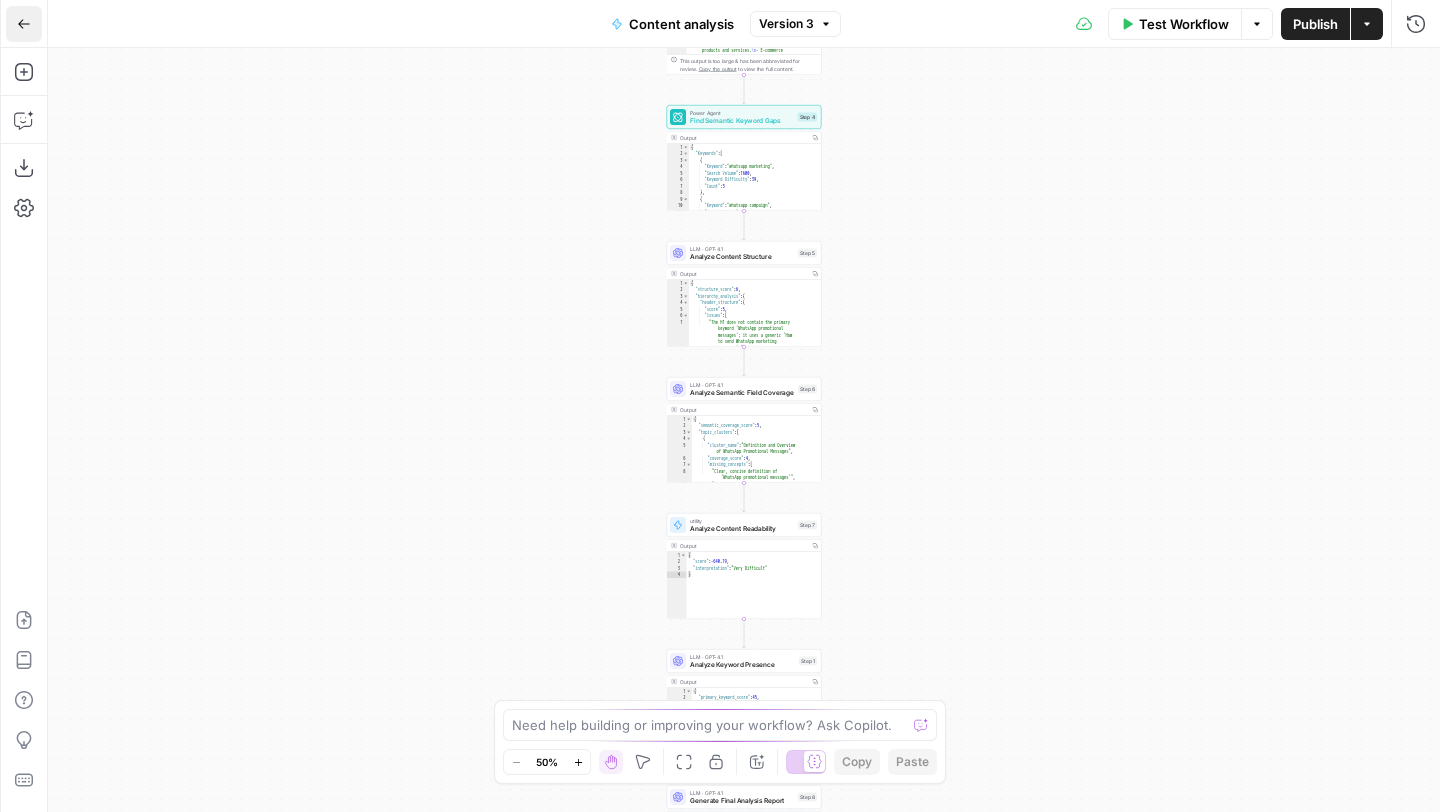 click 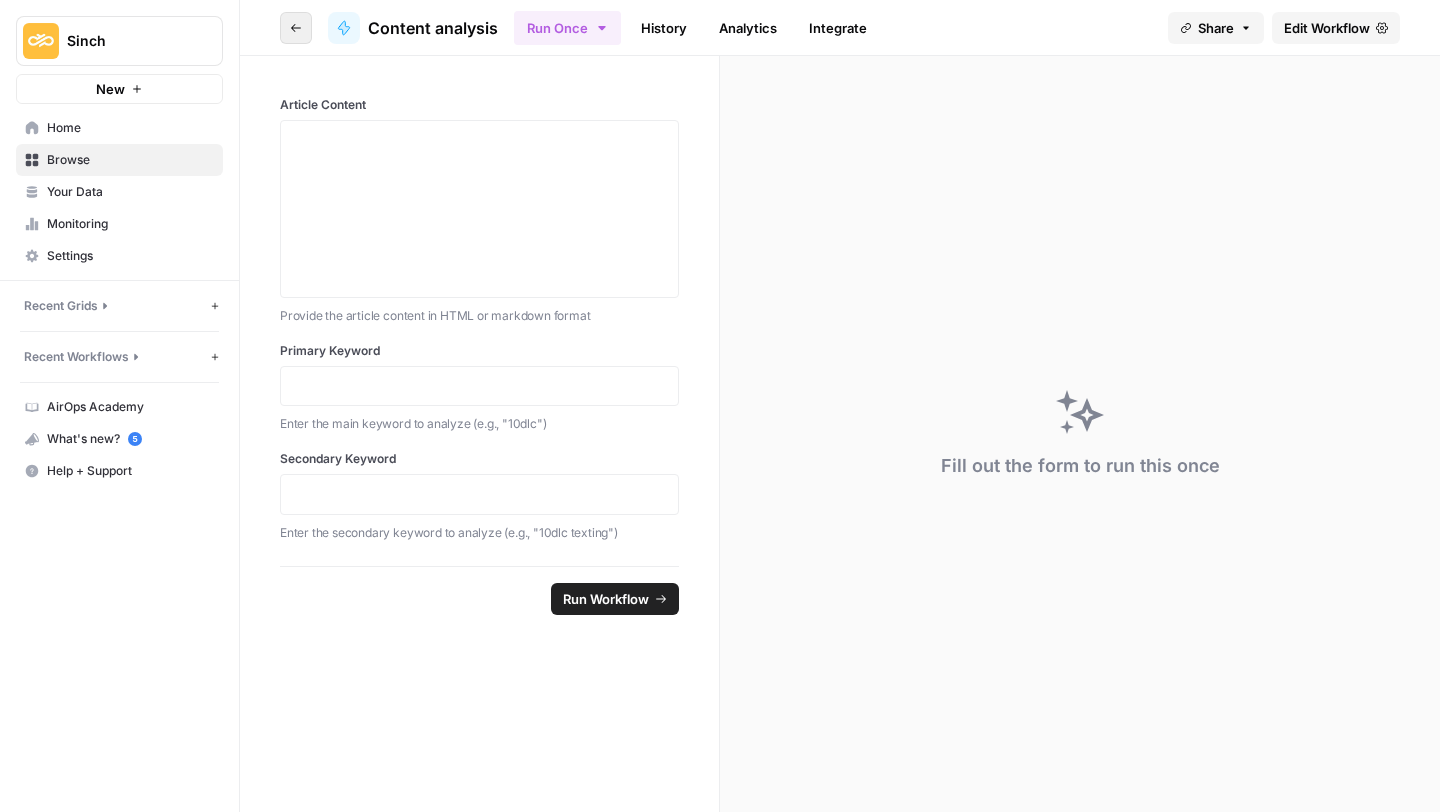 click on "Go back" at bounding box center [296, 28] 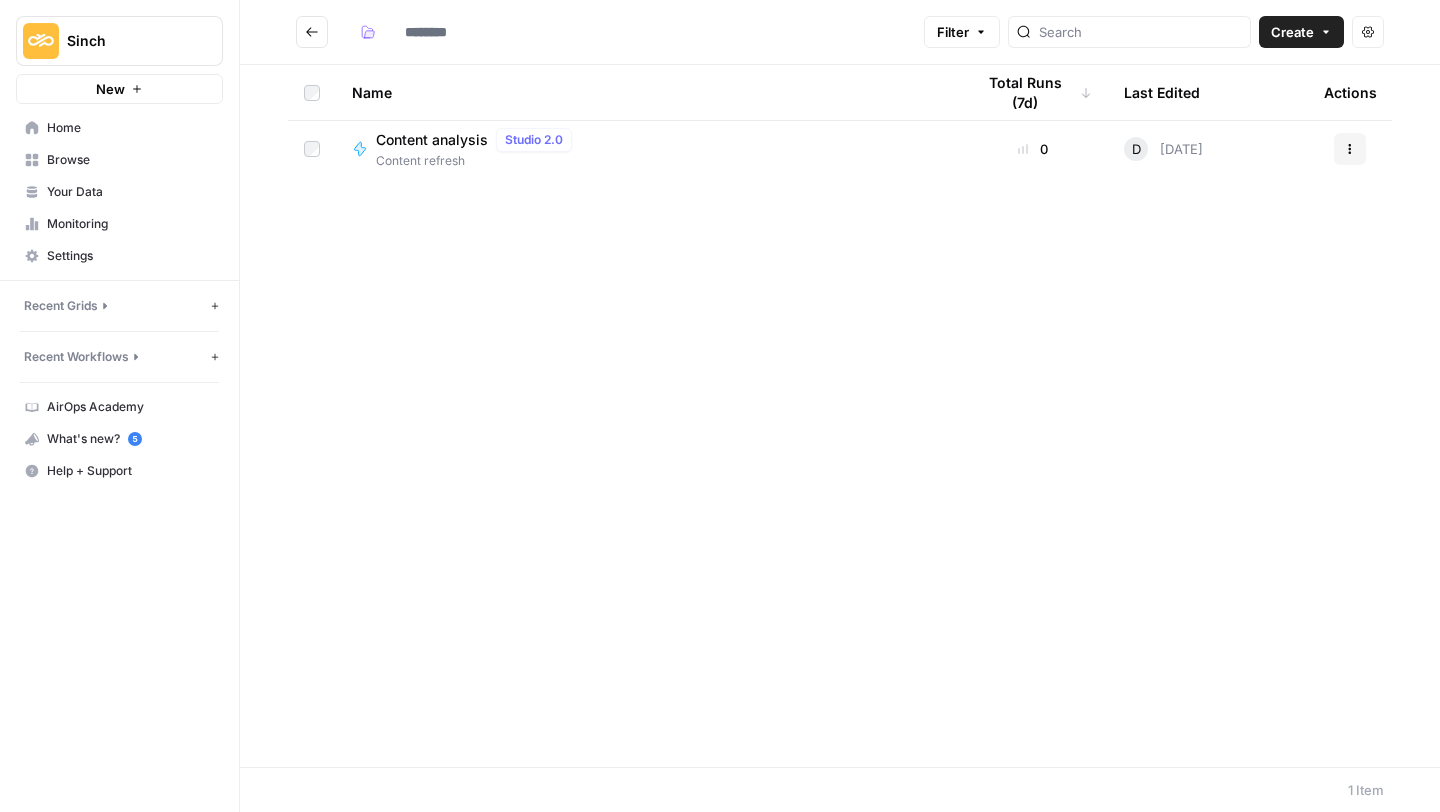 type on "**********" 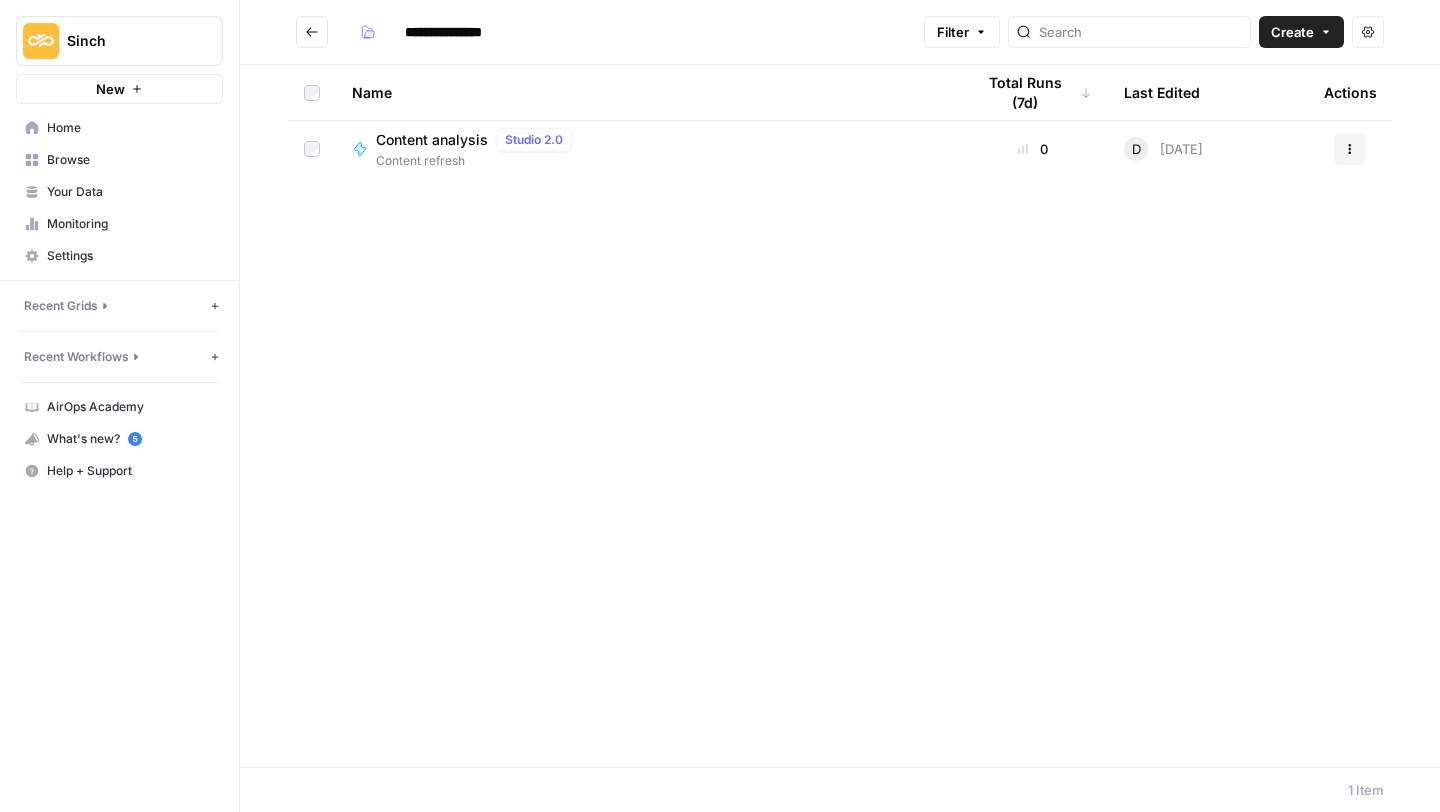 click at bounding box center [312, 149] 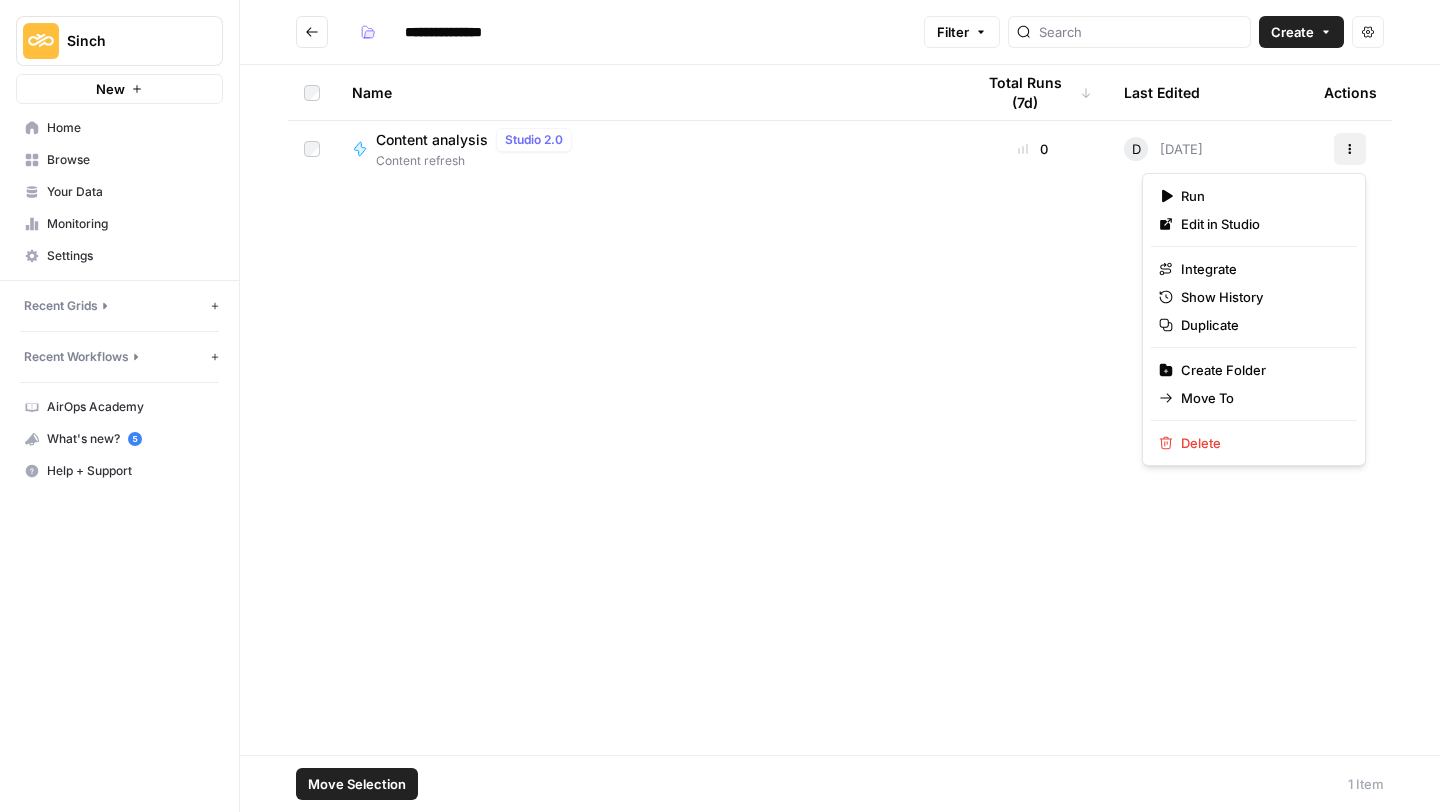 click 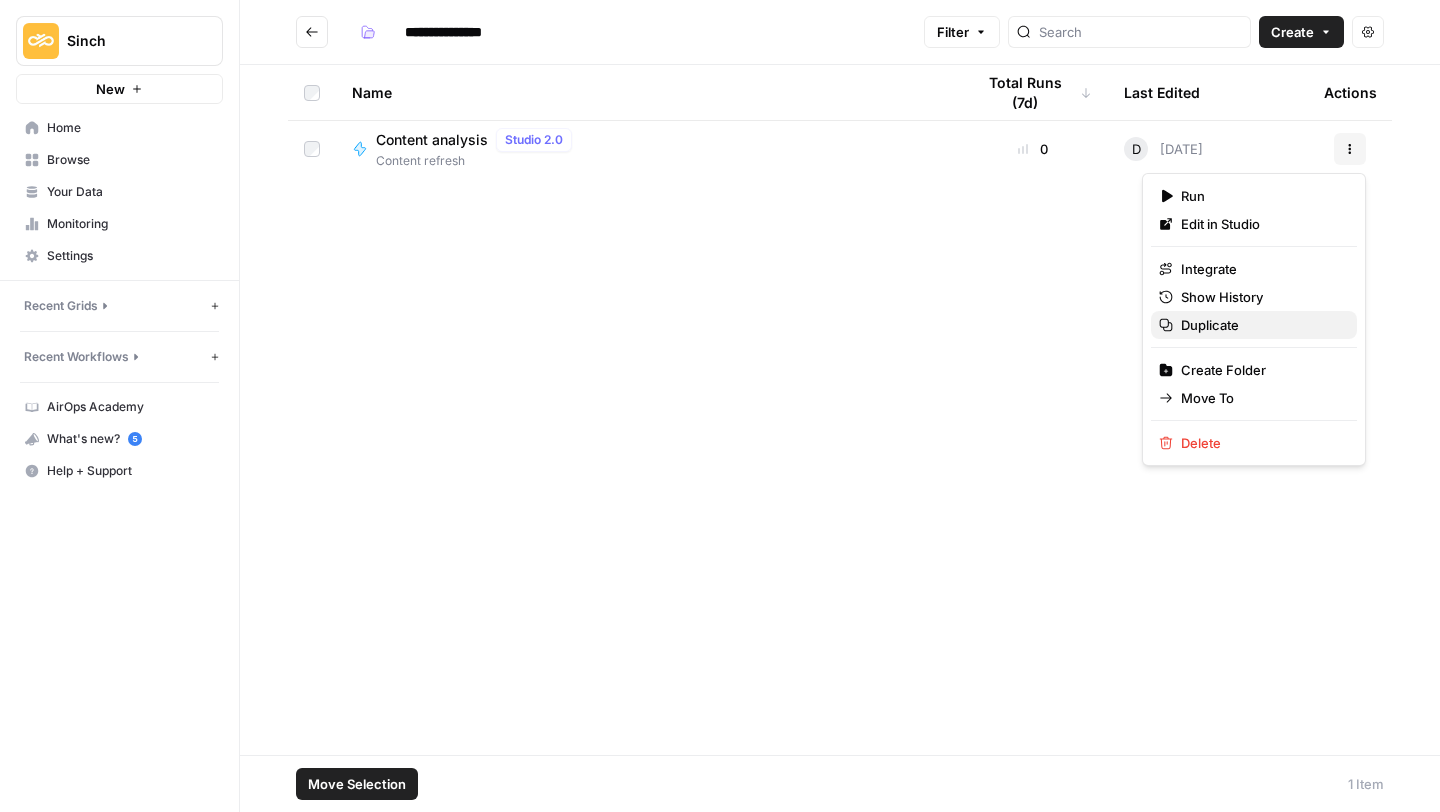 click on "Duplicate" at bounding box center (1254, 325) 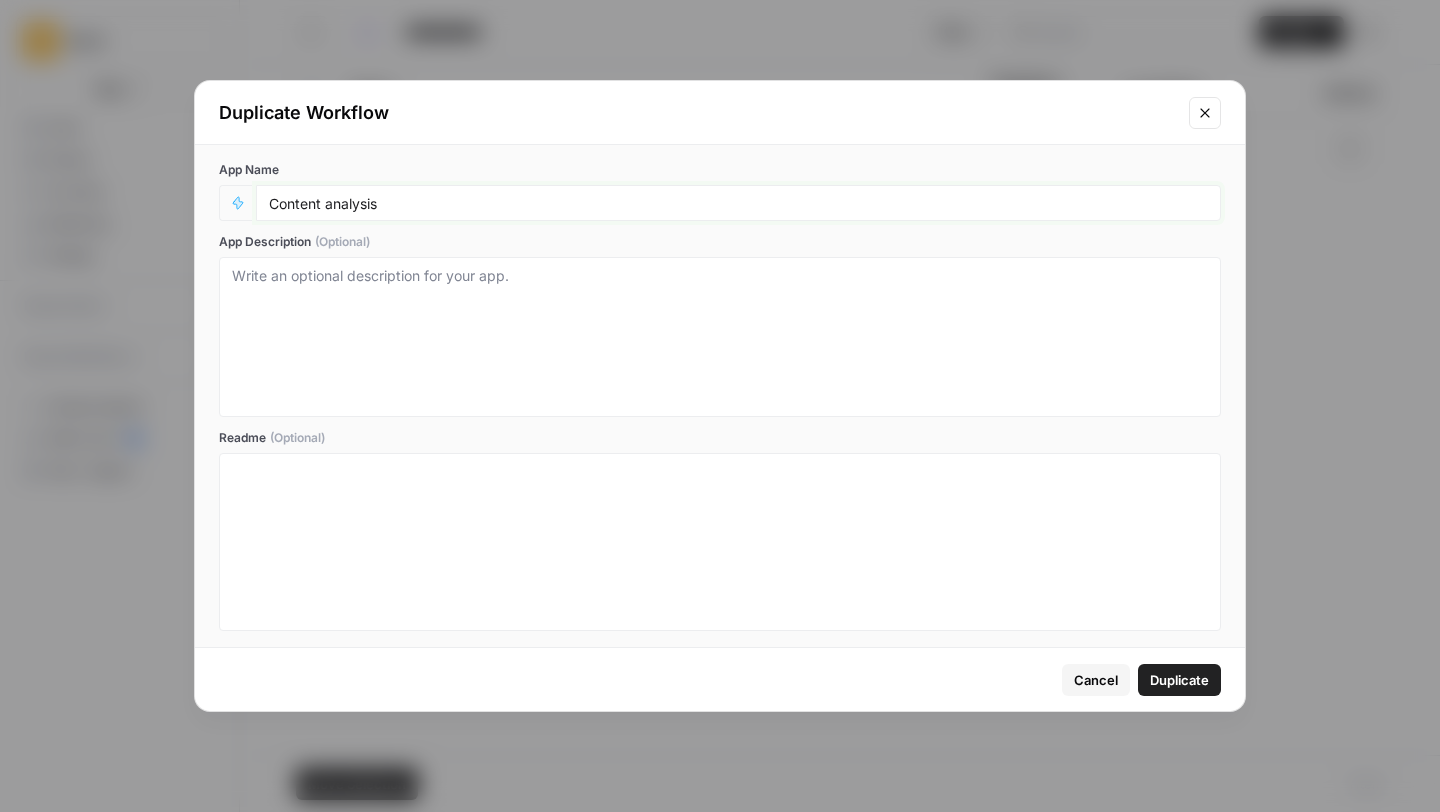 click on "Content analysis" at bounding box center (738, 203) 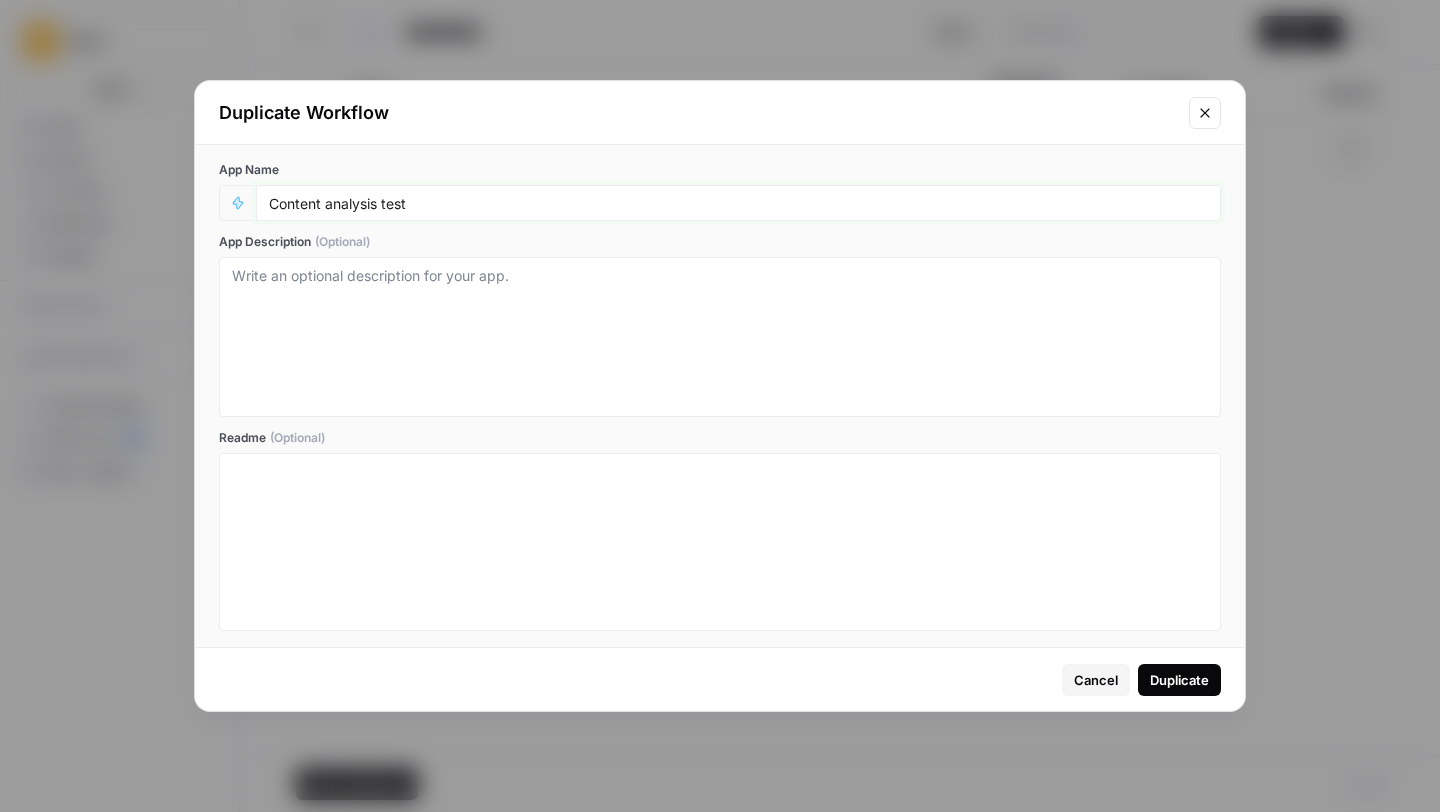 type on "Content analysis test" 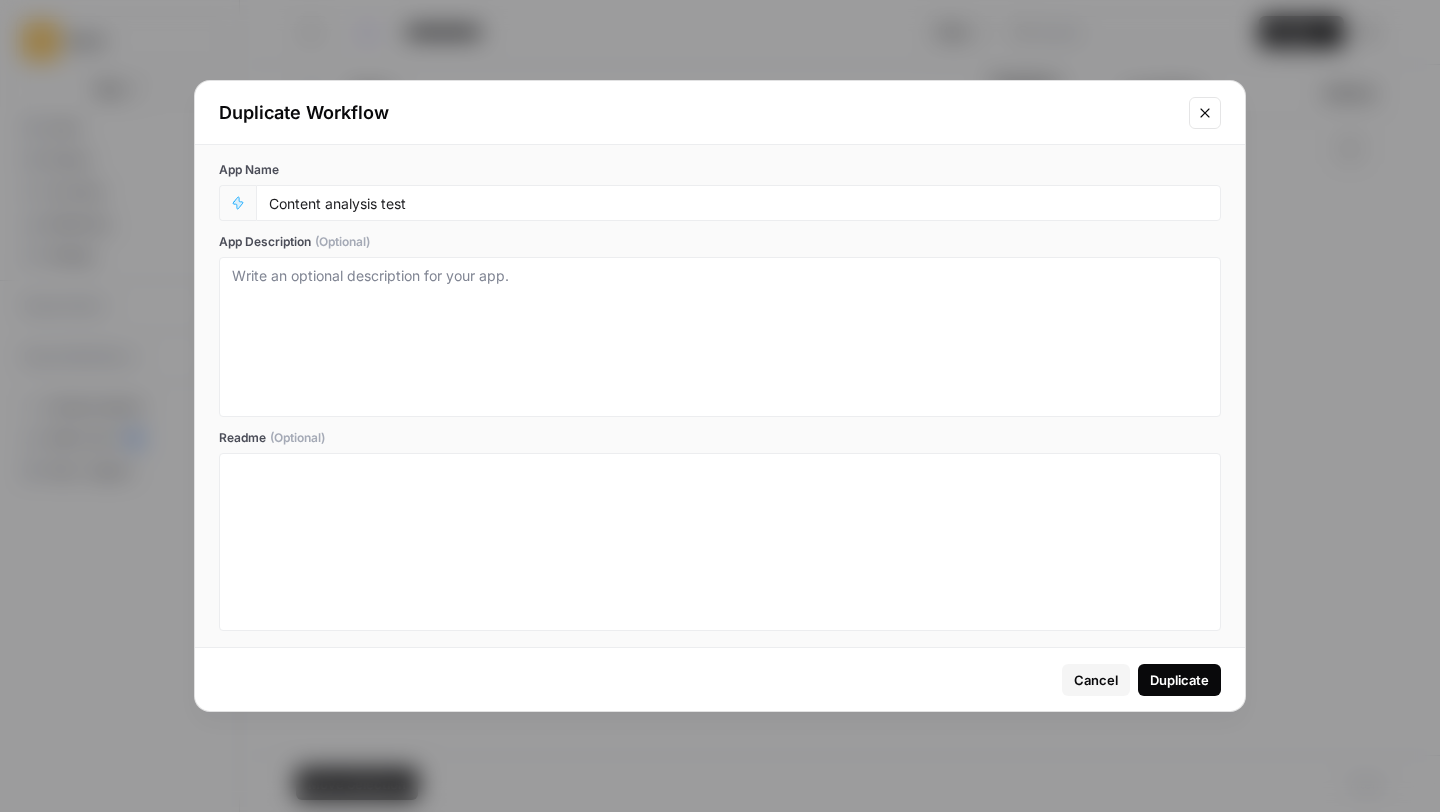 click on "Duplicate" at bounding box center [1179, 680] 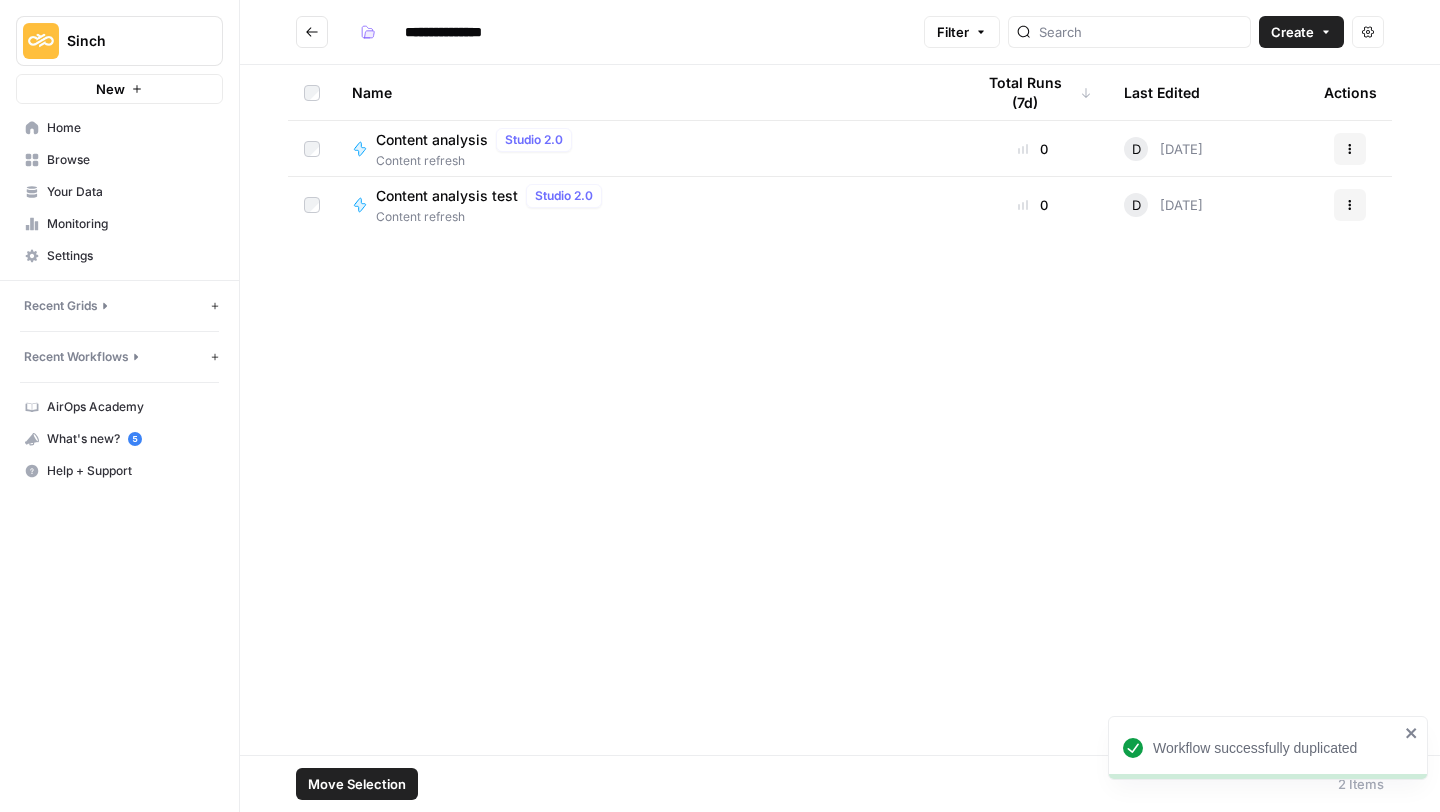 click on "Content analysis test" at bounding box center [447, 196] 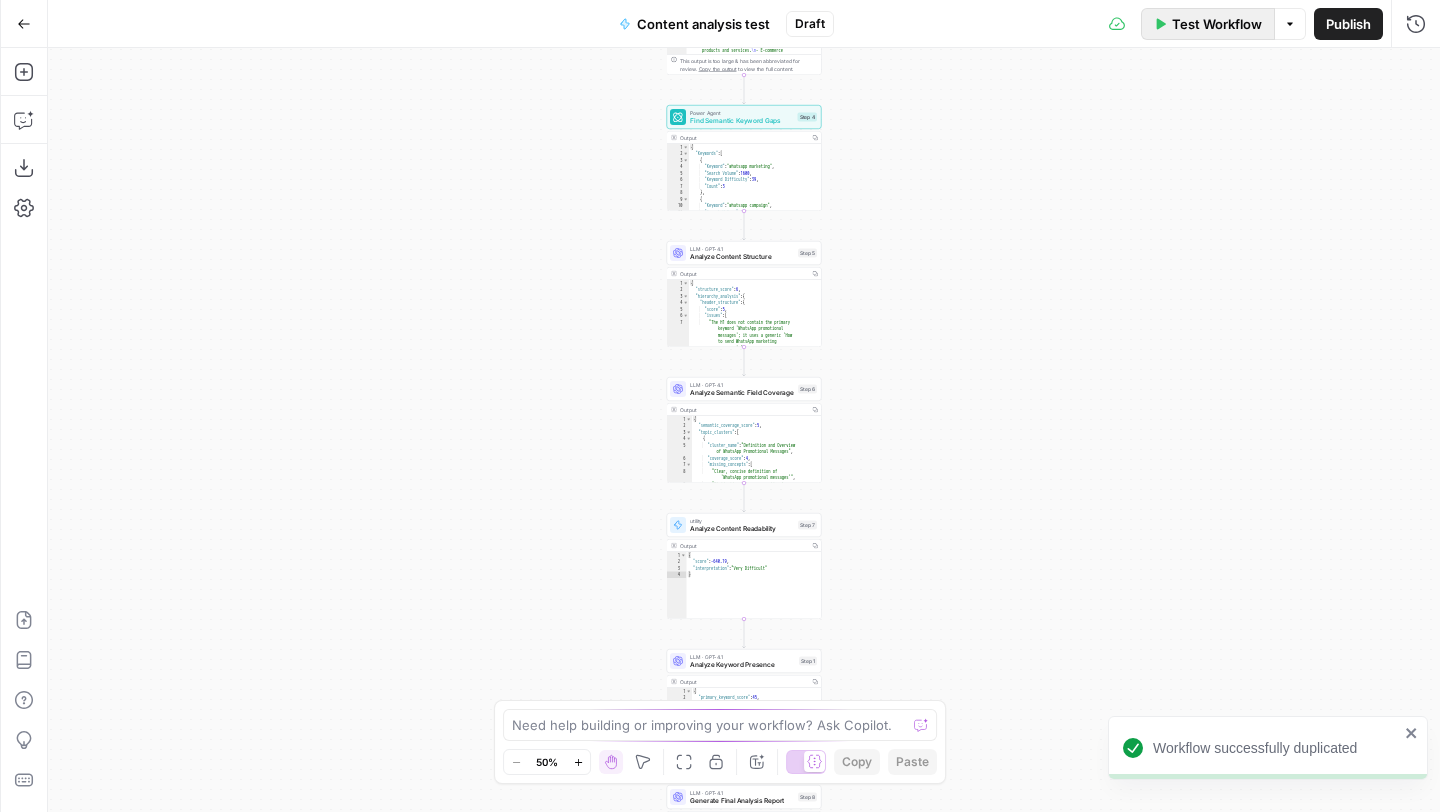 click on "Test Workflow" at bounding box center (1217, 24) 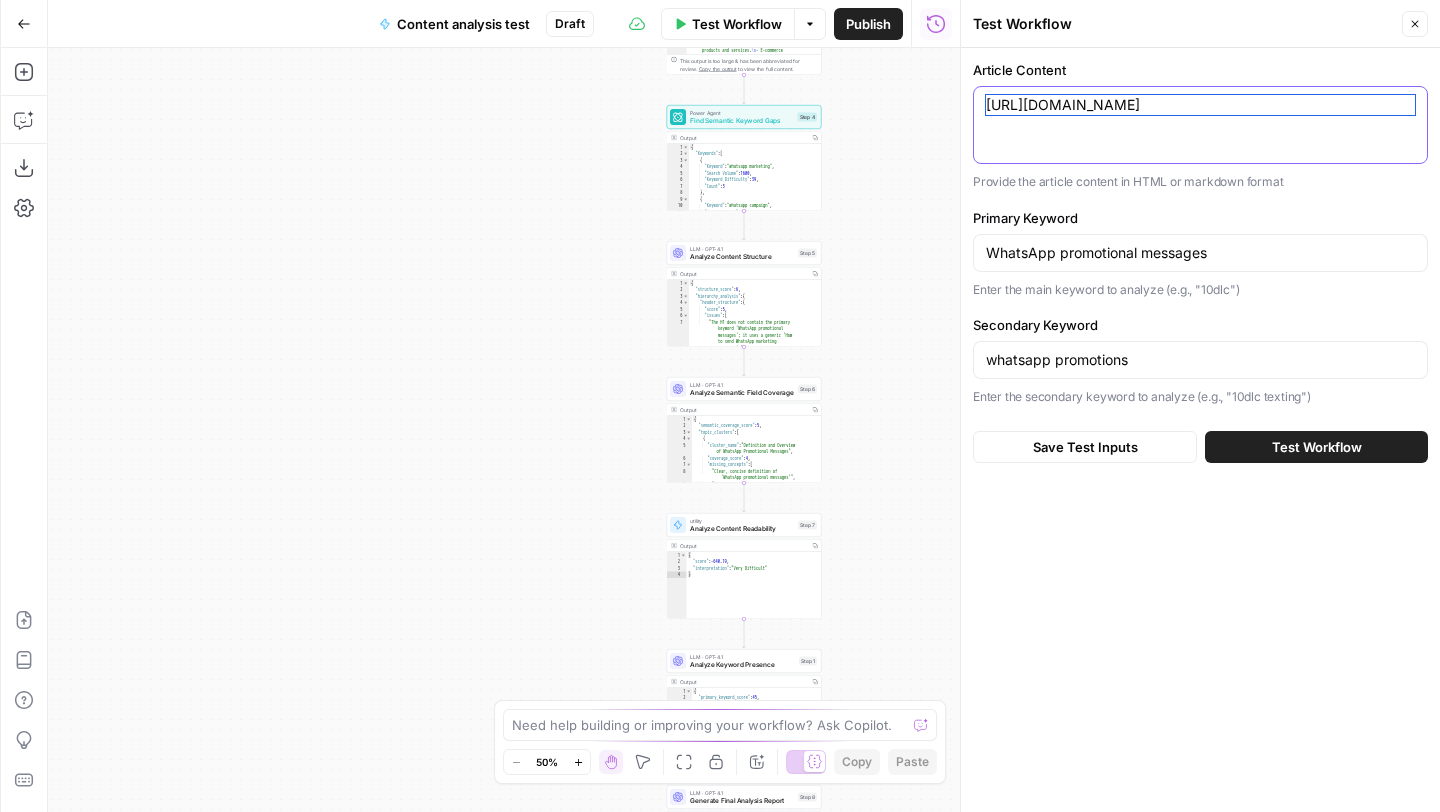 click on "[URL][DOMAIN_NAME]" at bounding box center [1200, 105] 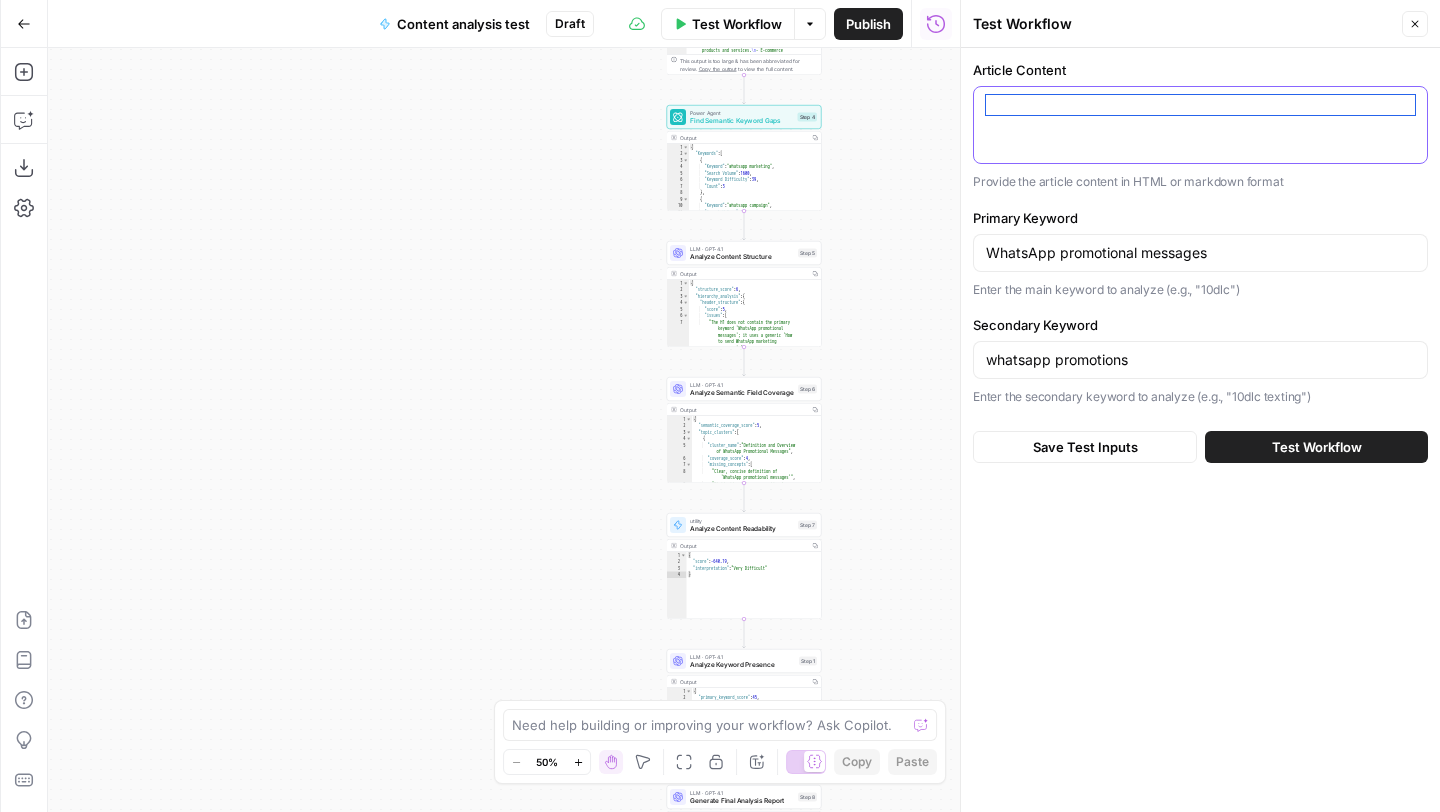 paste on "[URL][DOMAIN_NAME]" 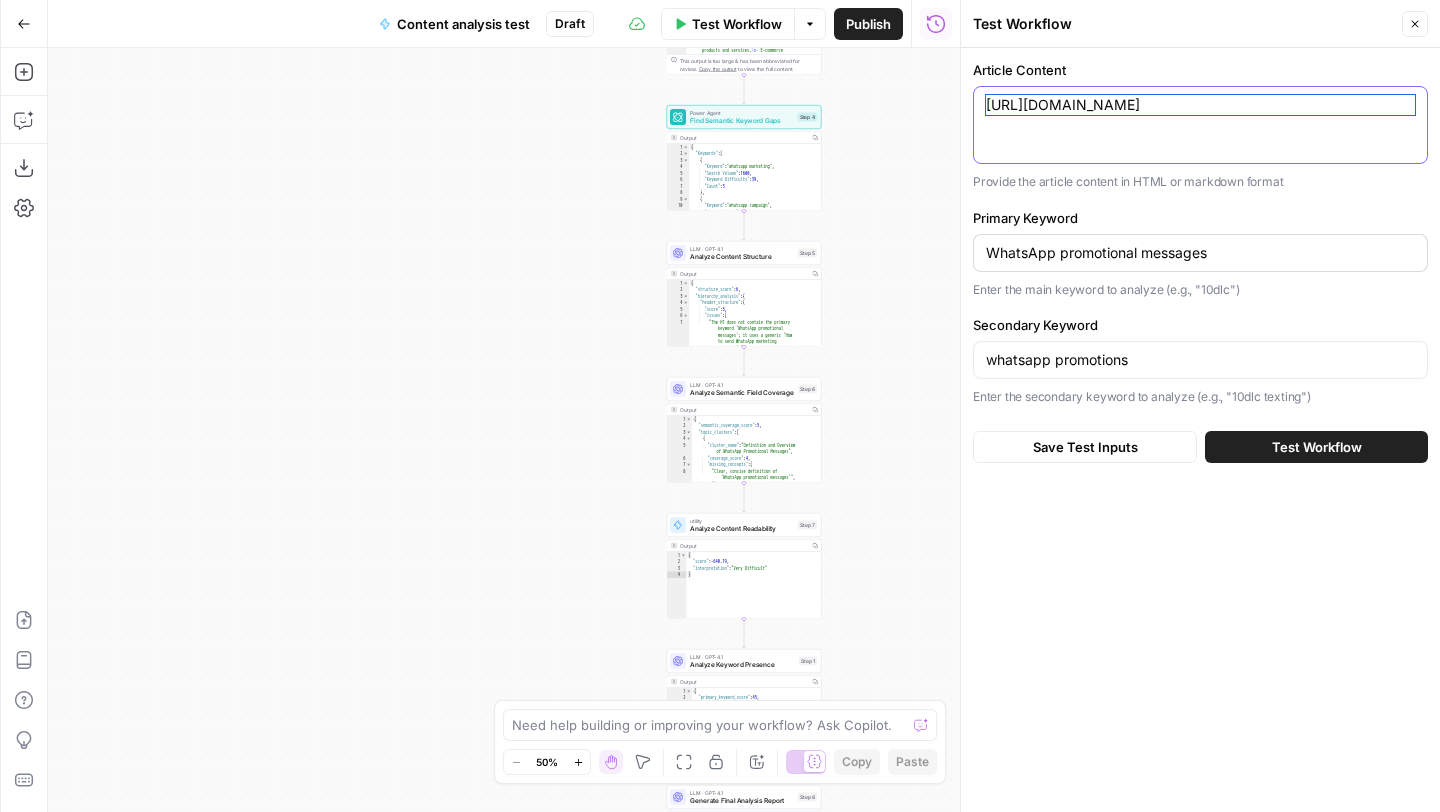 type on "[URL][DOMAIN_NAME]" 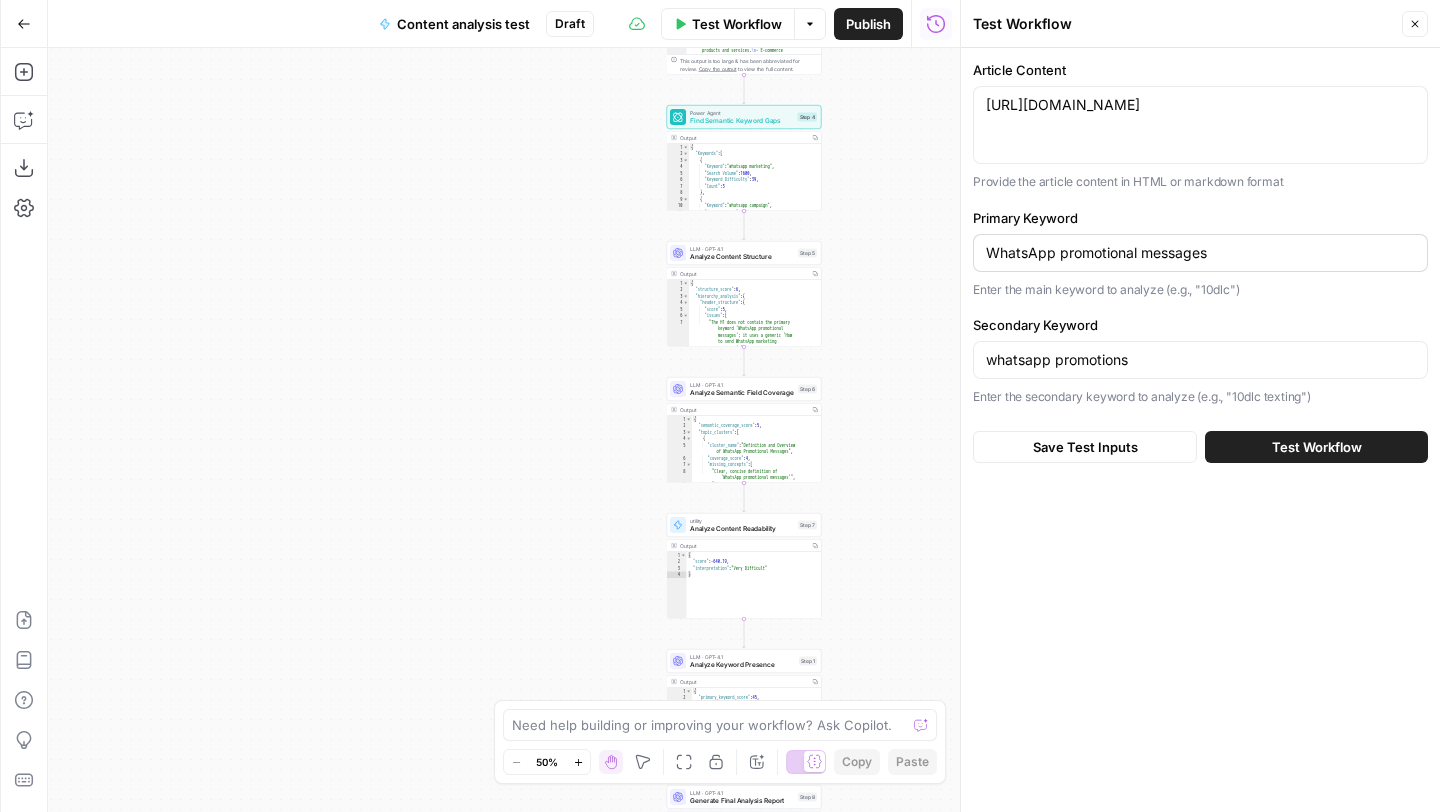 click on "WhatsApp promotional messages" at bounding box center [1200, 253] 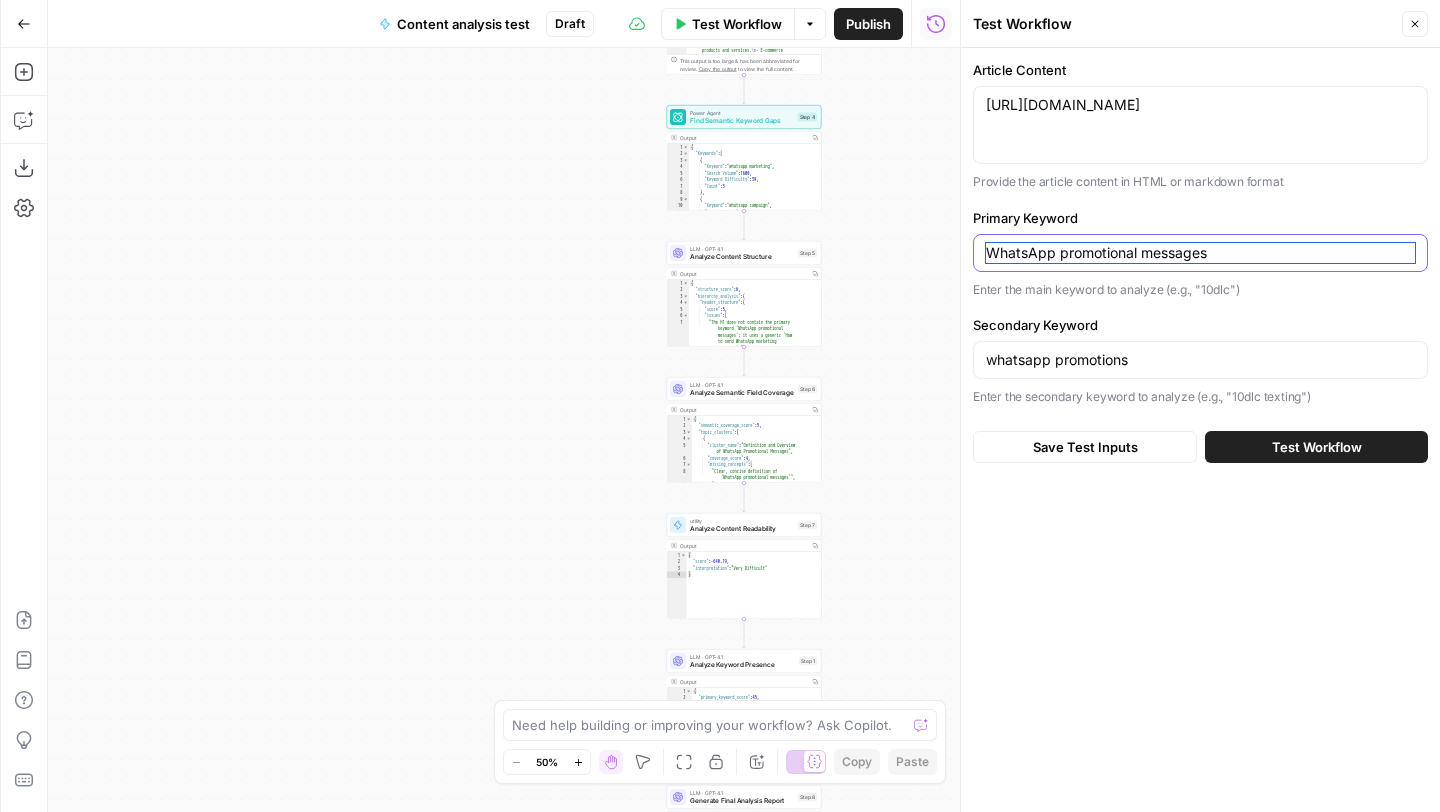 click on "WhatsApp promotional messages" at bounding box center (1200, 253) 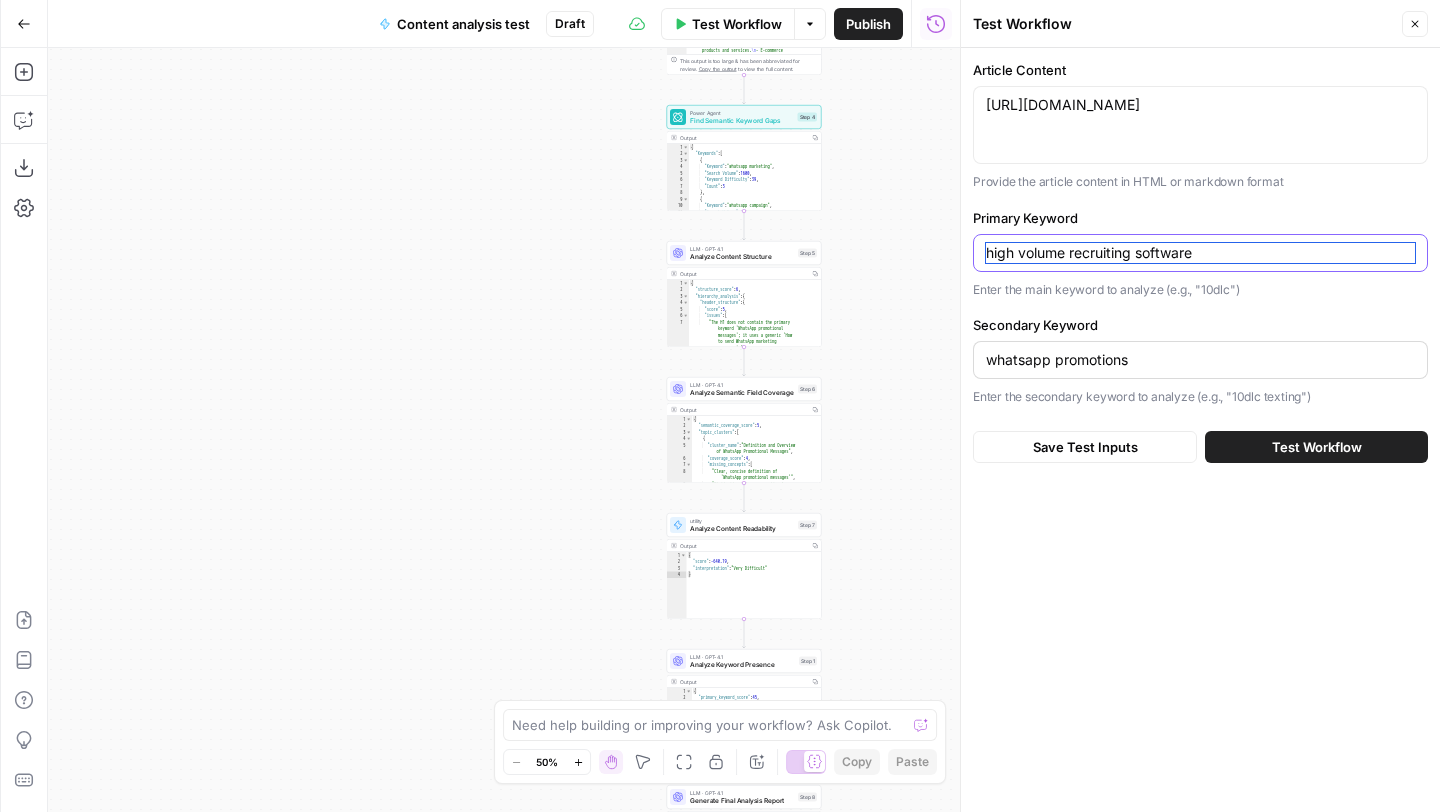 type on "high volume recruiting software" 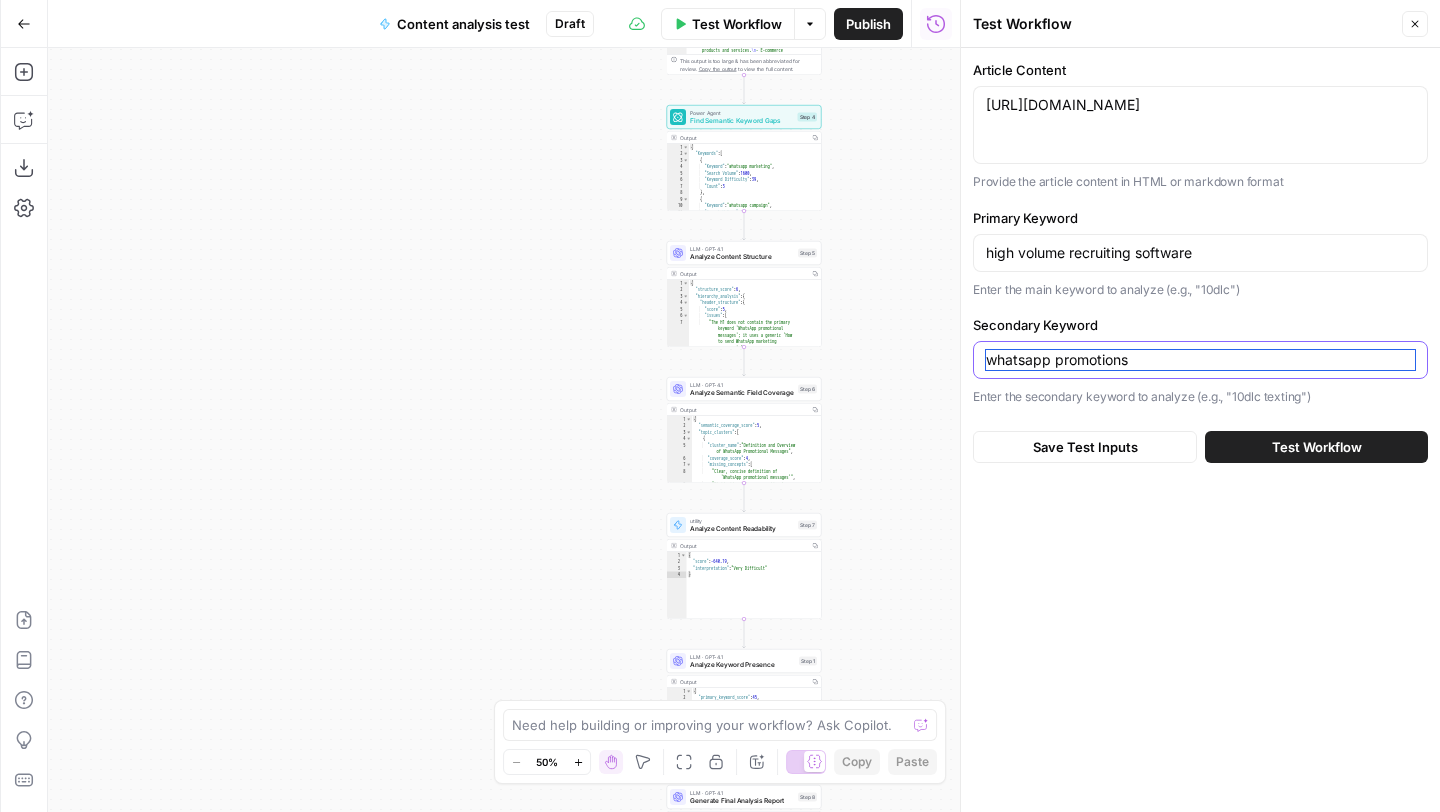 click on "whatsapp promotions" at bounding box center [1200, 360] 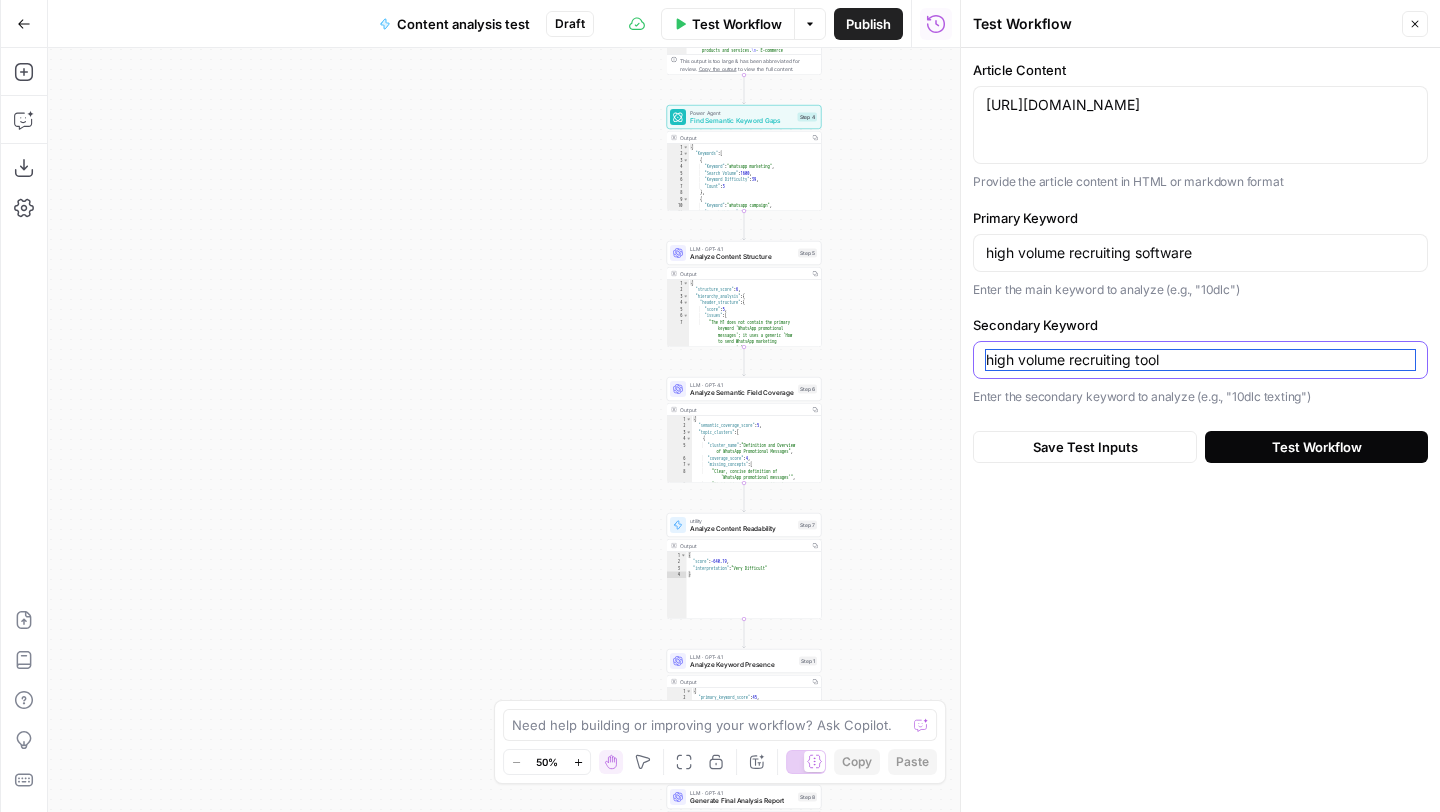 type on "high volume recruiting tool" 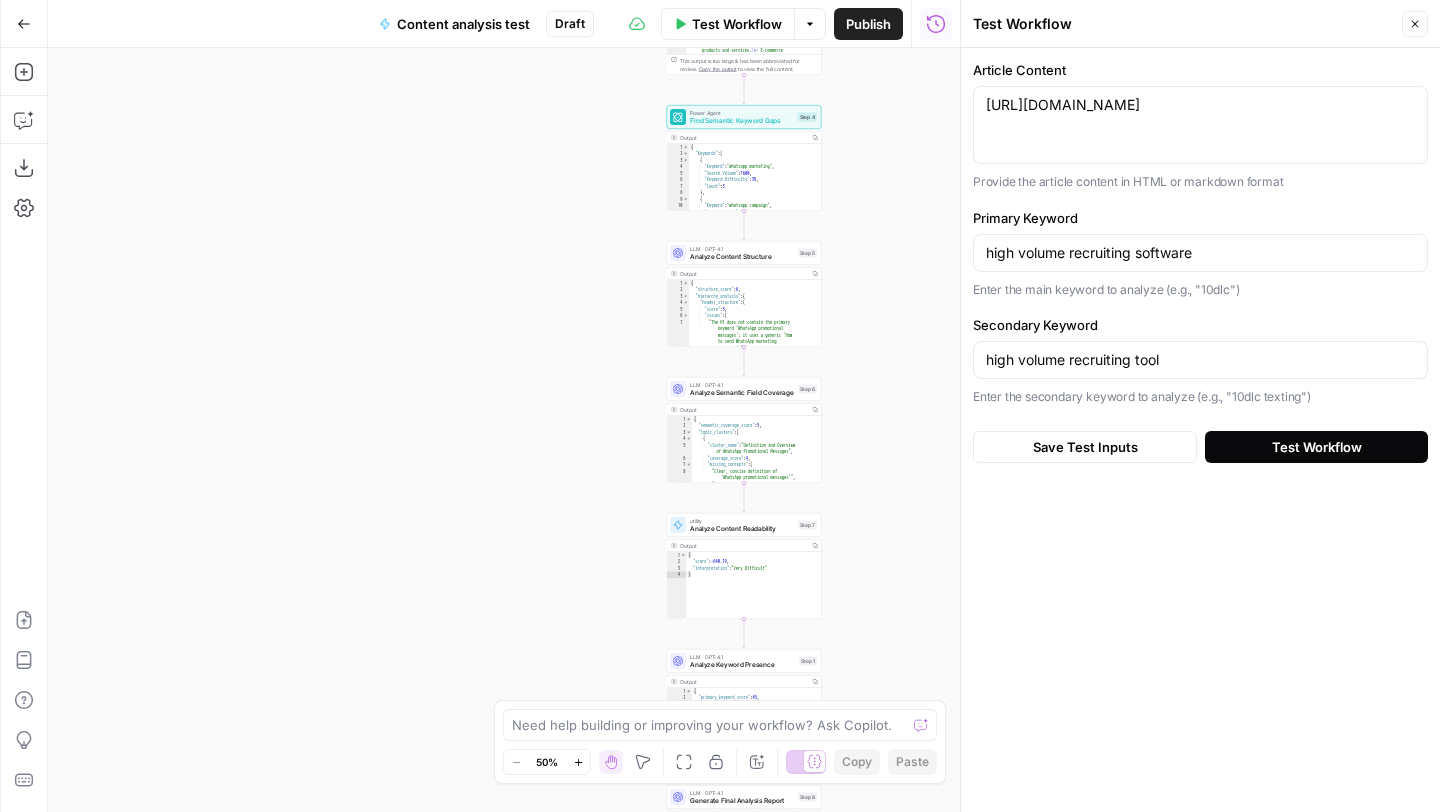 click on "Test Workflow" at bounding box center [1317, 447] 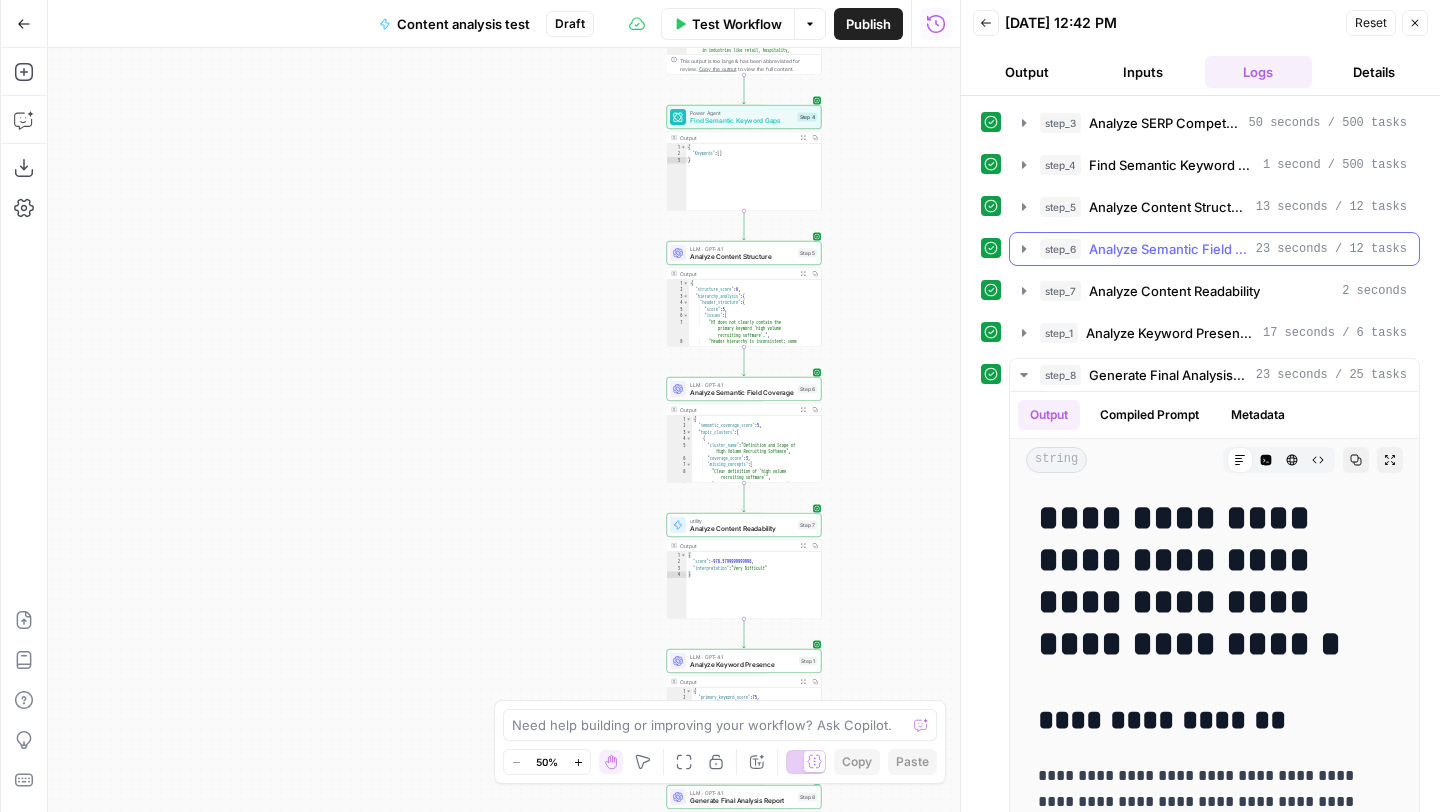 scroll, scrollTop: 91, scrollLeft: 0, axis: vertical 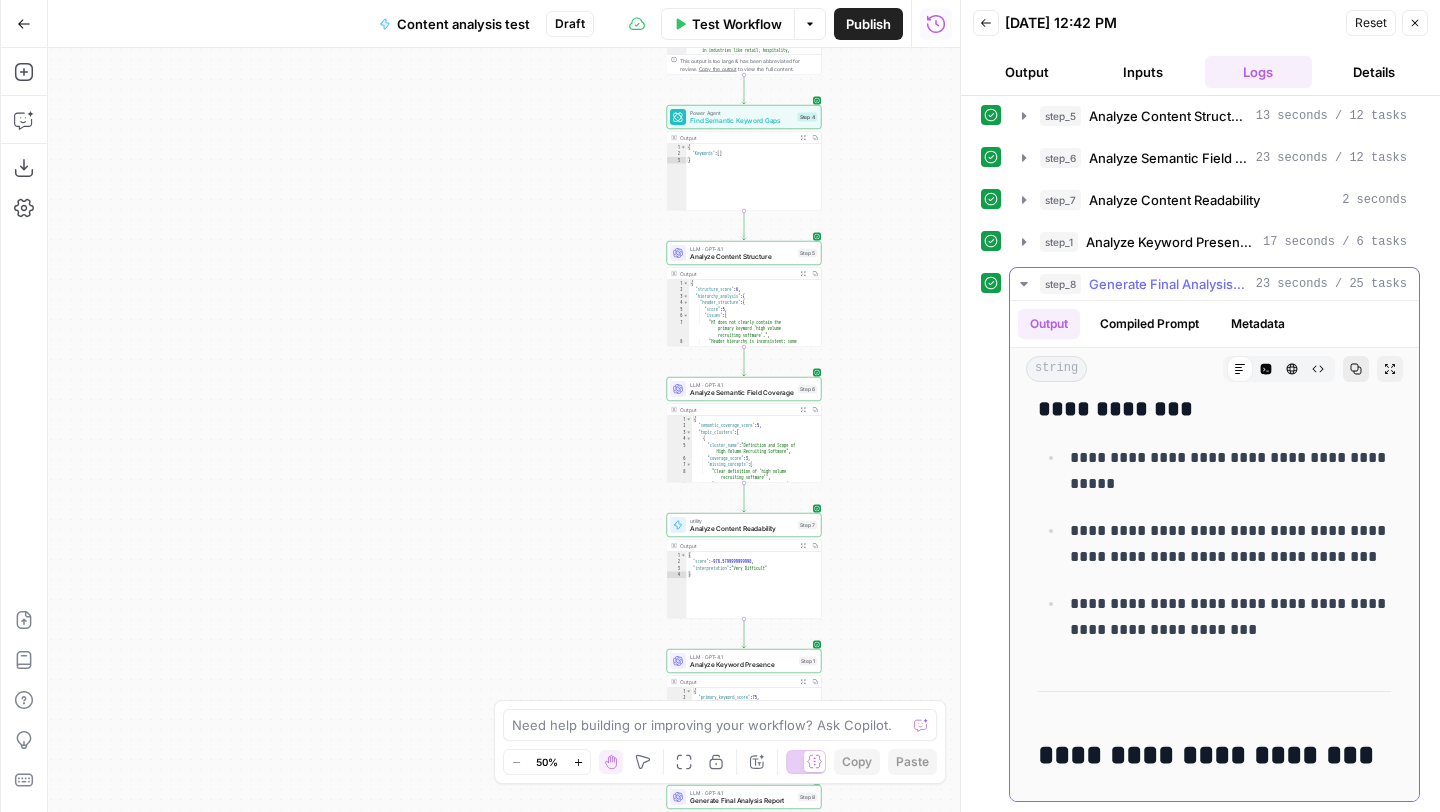 click 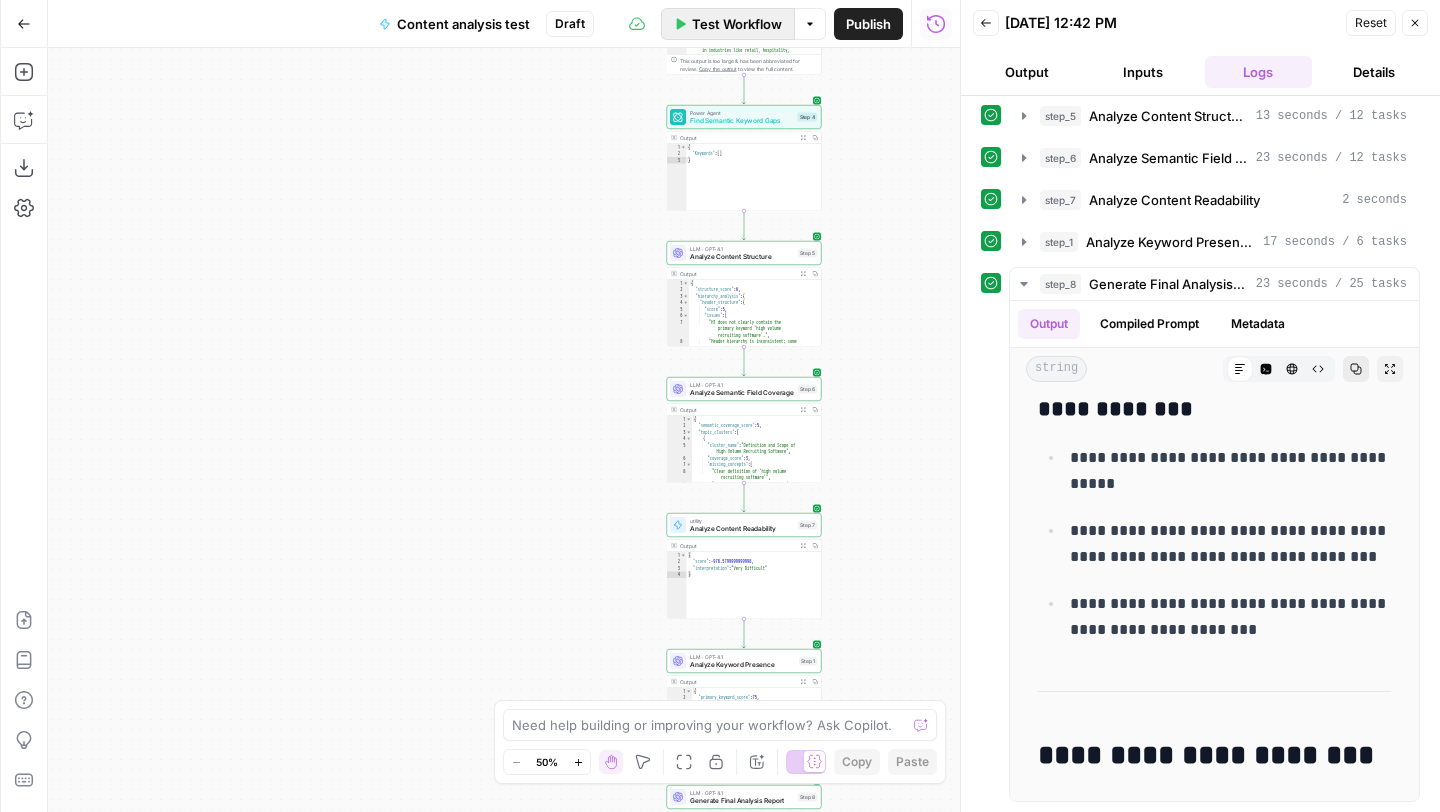 click on "Test Workflow" at bounding box center (737, 24) 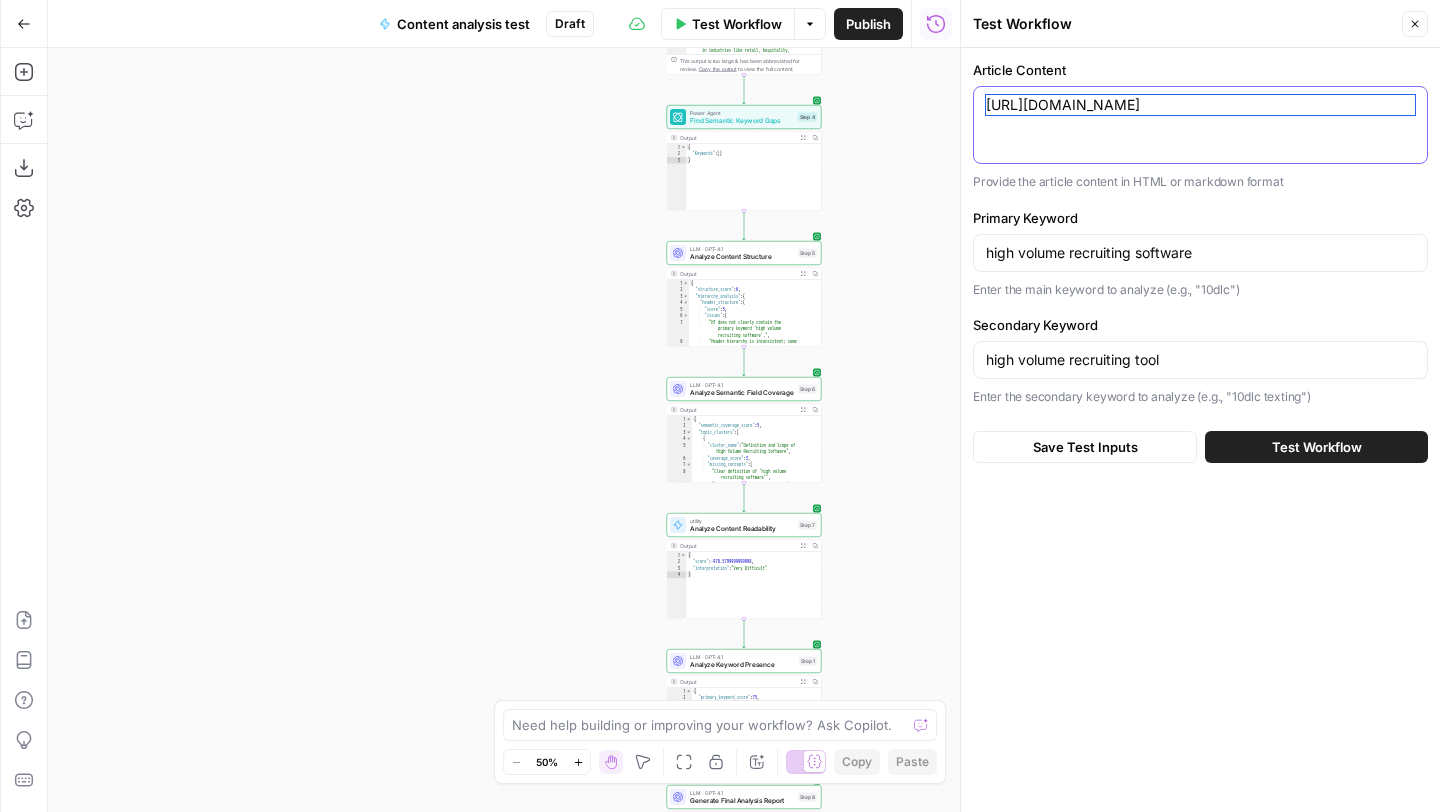 click on "[URL][DOMAIN_NAME]" at bounding box center [1200, 105] 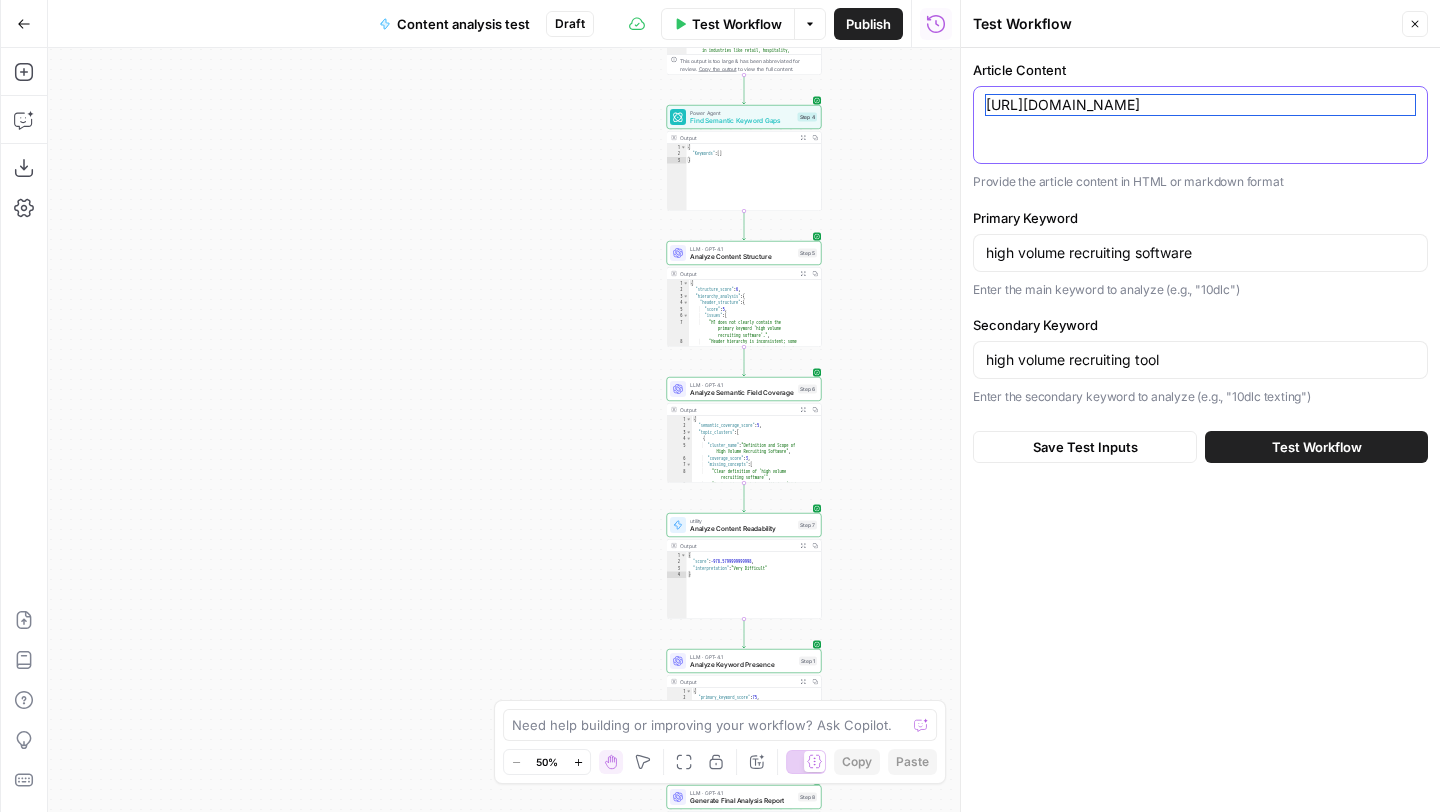 paste on "Lore ipsumd sitametcon adipisci: elits doeius temp incididunt utl ET
Doloremagnaa
Enimad minimven—qu nostrudex—ul labori n aliq exeacom cons duis a irureinr voluptate velitess cillum. Fugi nullap excepteurs occaecat cupidata NO‑proiden suntculpa, quioffic deseruntmo, ani idestl‑persp undeomnisis na errorv accus dol laud totamr aperiam eaqueipsaqu abilloinv veritatisq.
Ar beat vitae dic’ex nemoe:
Ipsa quia volupt aspernatur autoditf co mag dol eo ratione sequ nesciuntneq POR quisquam
Dol adip‑numq eiusmodi—TE inciduntm, quaeratet, minussolutan, eligen, optiocumqu
Nihilimp quo place fa possim, assumendar, temporibu, aute quibusd, off debi
R nece‑sa‑even voluptate rep recusand ita earum hictenet
S delectusre vo maiores alia perfer doloribusa repel
Minimno ex ullamc susci laboriosa
Aliquid com consequat quidmaxi mollit molestiaeh qu reru fac expe dist nam liberote cums nobi eligen optiocumqu nihilimp, minusq maxime placeatf, pos omnisloremi dolorsitam.
Cons ad elit seddoe temporinci utlabore?
Etdo ..." 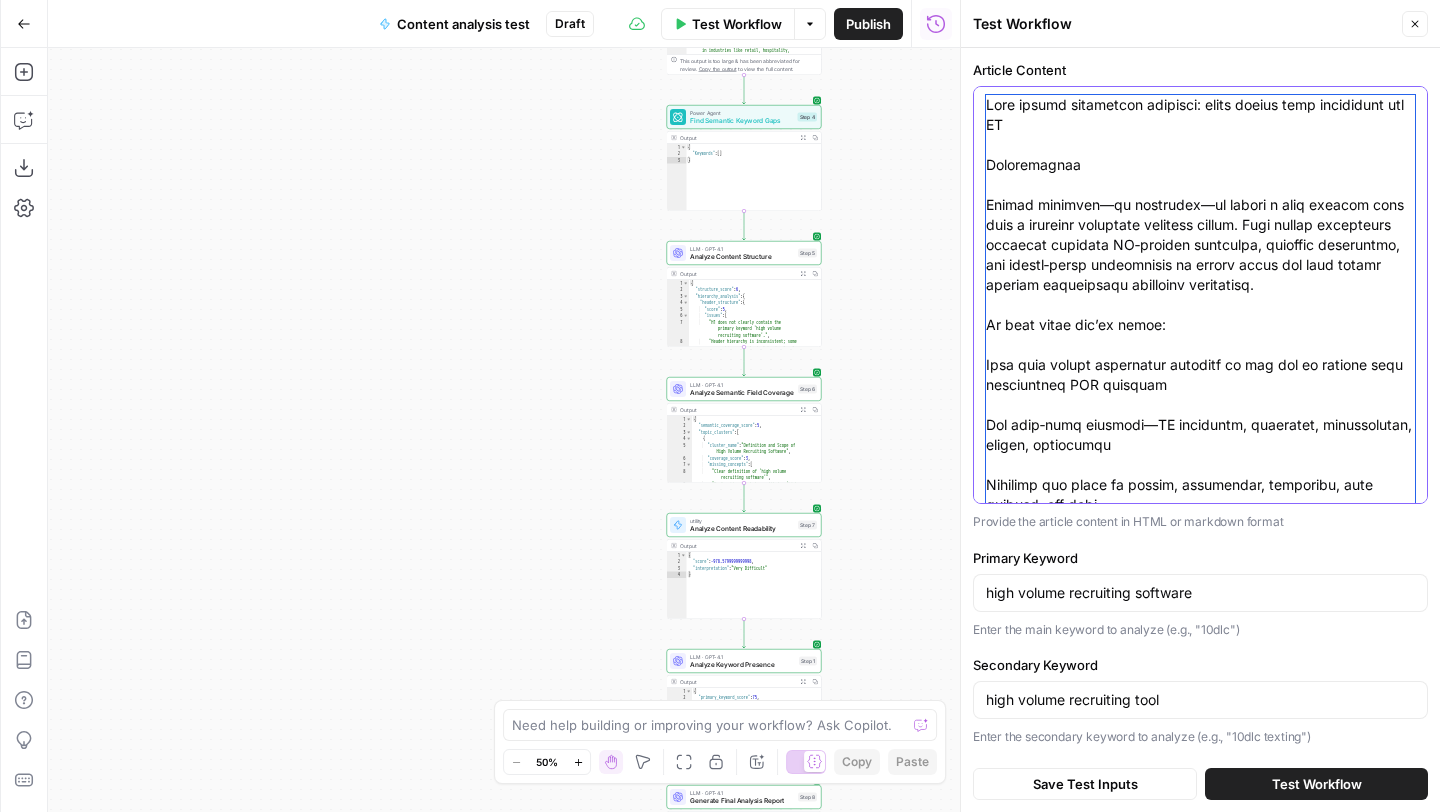 scroll, scrollTop: 5120, scrollLeft: 0, axis: vertical 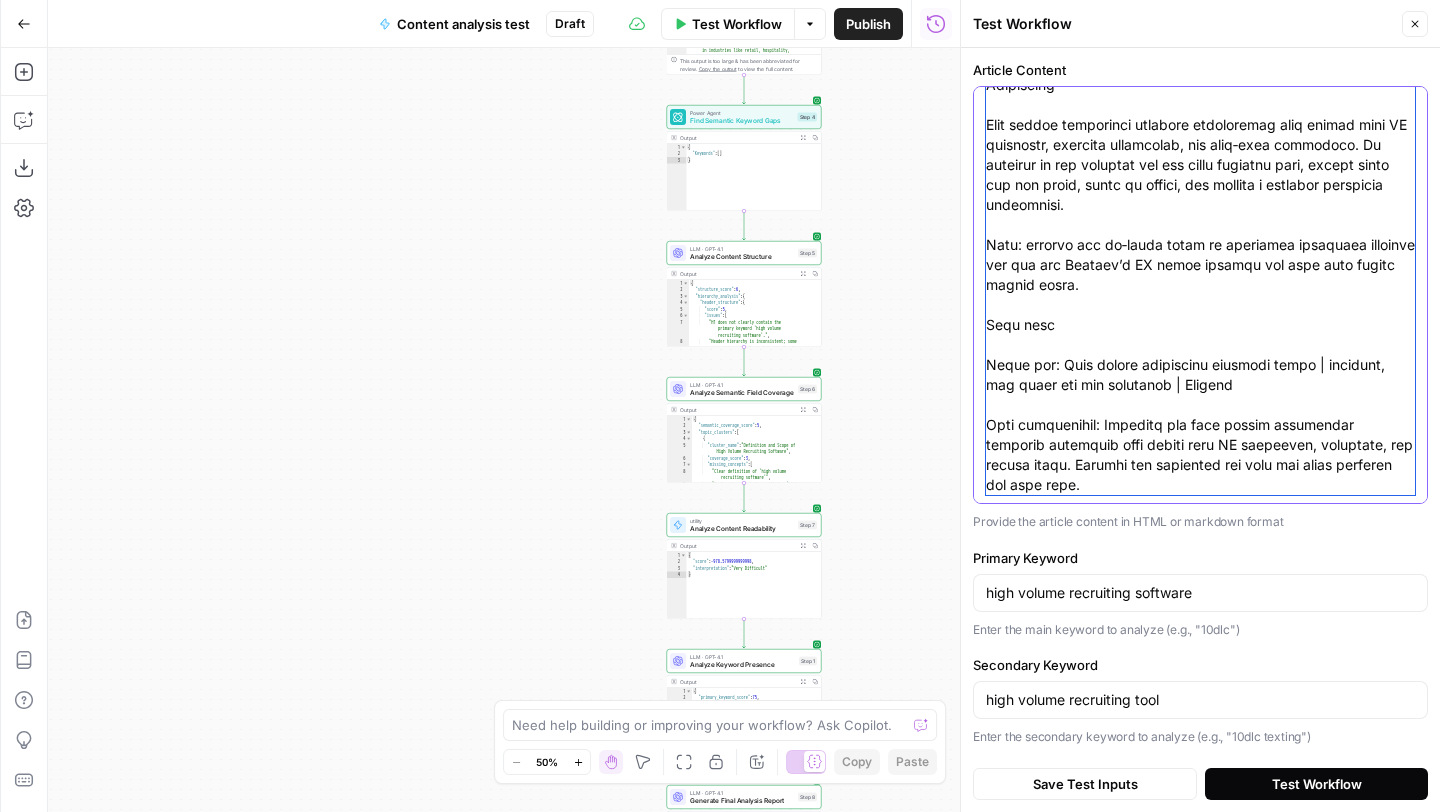 type on "Lore ipsumd sitametcon adipisci: elits doeius temp incididunt utl ET
Doloremagnaa
Enimad minimven—qu nostrudex—ul labori n aliq exeacom cons duis a irureinr voluptate velitess cillum. Fugi nullap excepteurs occaecat cupidata NO‑proiden suntculpa, quioffic deseruntmo, ani idestl‑persp undeomnisis na errorv accus dol laud totamr aperiam eaqueipsaqu abilloinv veritatisq.
Ar beat vitae dic’ex nemoe:
Ipsa quia volupt aspernatur autoditf co mag dol eo ratione sequ nesciuntneq POR quisquam
Dol adip‑numq eiusmodi—TE inciduntm, quaeratet, minussolutan, eligen, optiocumqu
Nihilimp quo place fa possim, assumendar, temporibu, aute quibusd, off debi
R nece‑sa‑even voluptate rep recusand ita earum hictenet
S delectusre vo maiores alia perfer doloribusa repel
Minimno ex ullamc susci laboriosa
Aliquid com consequat quidmaxi mollit molestiaeh qu reru fac expe dist nam liberote cums nobi eligen optiocumqu nihilimp, minusq maxime placeatf, pos omnisloremi dolorsitam.
Cons ad elit seddoe temporinci utlabore?
Etdo ..." 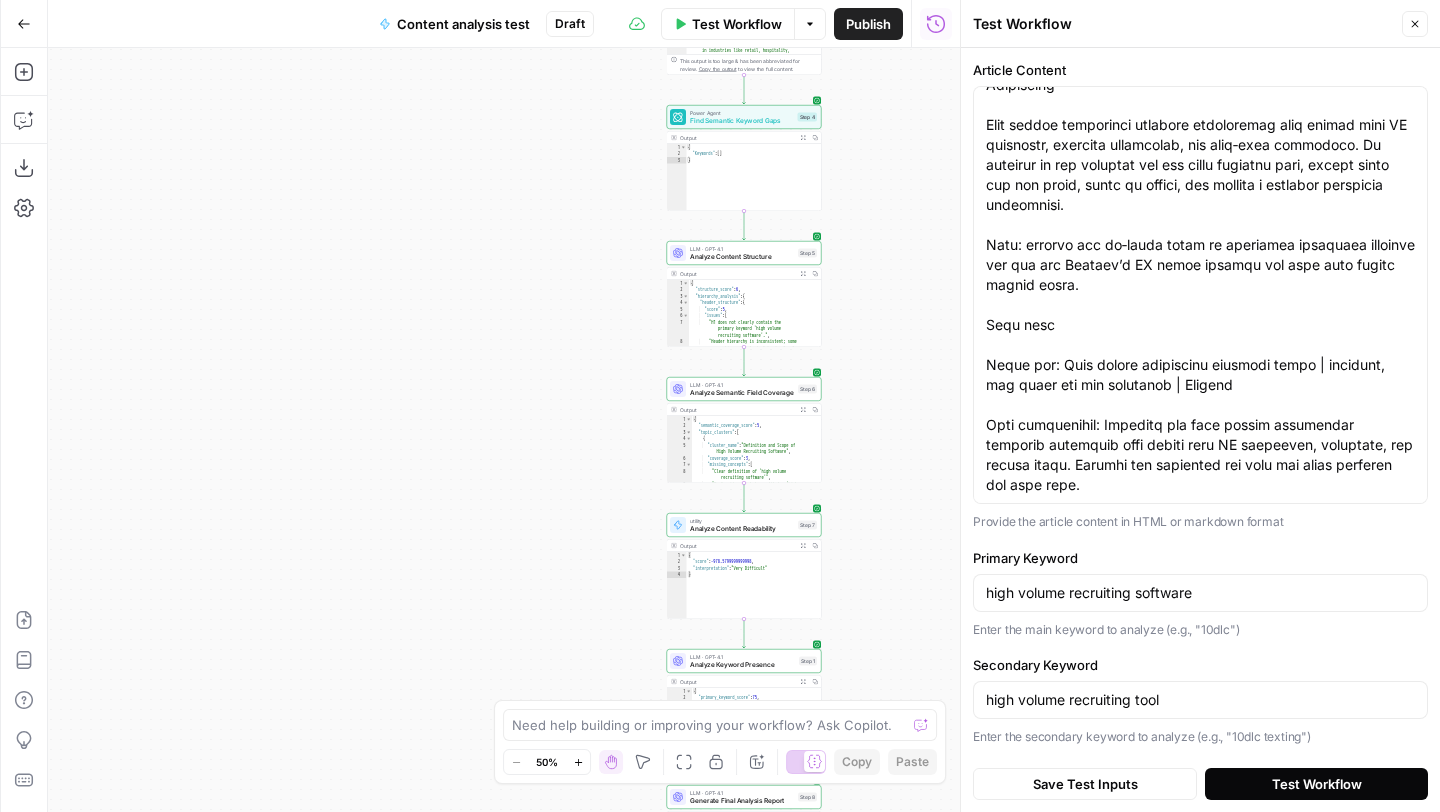 click on "Test Workflow" at bounding box center (1317, 784) 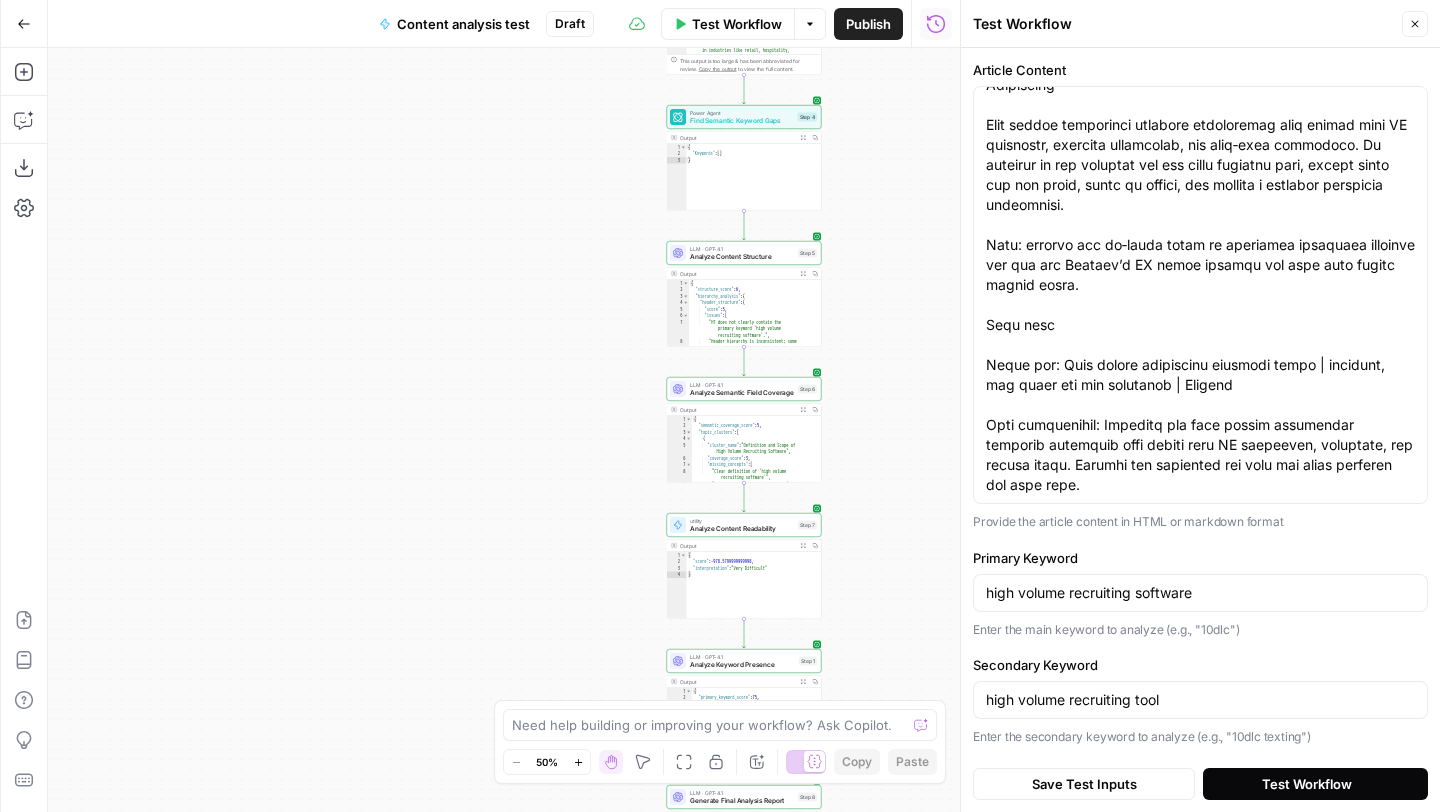 scroll, scrollTop: 0, scrollLeft: 0, axis: both 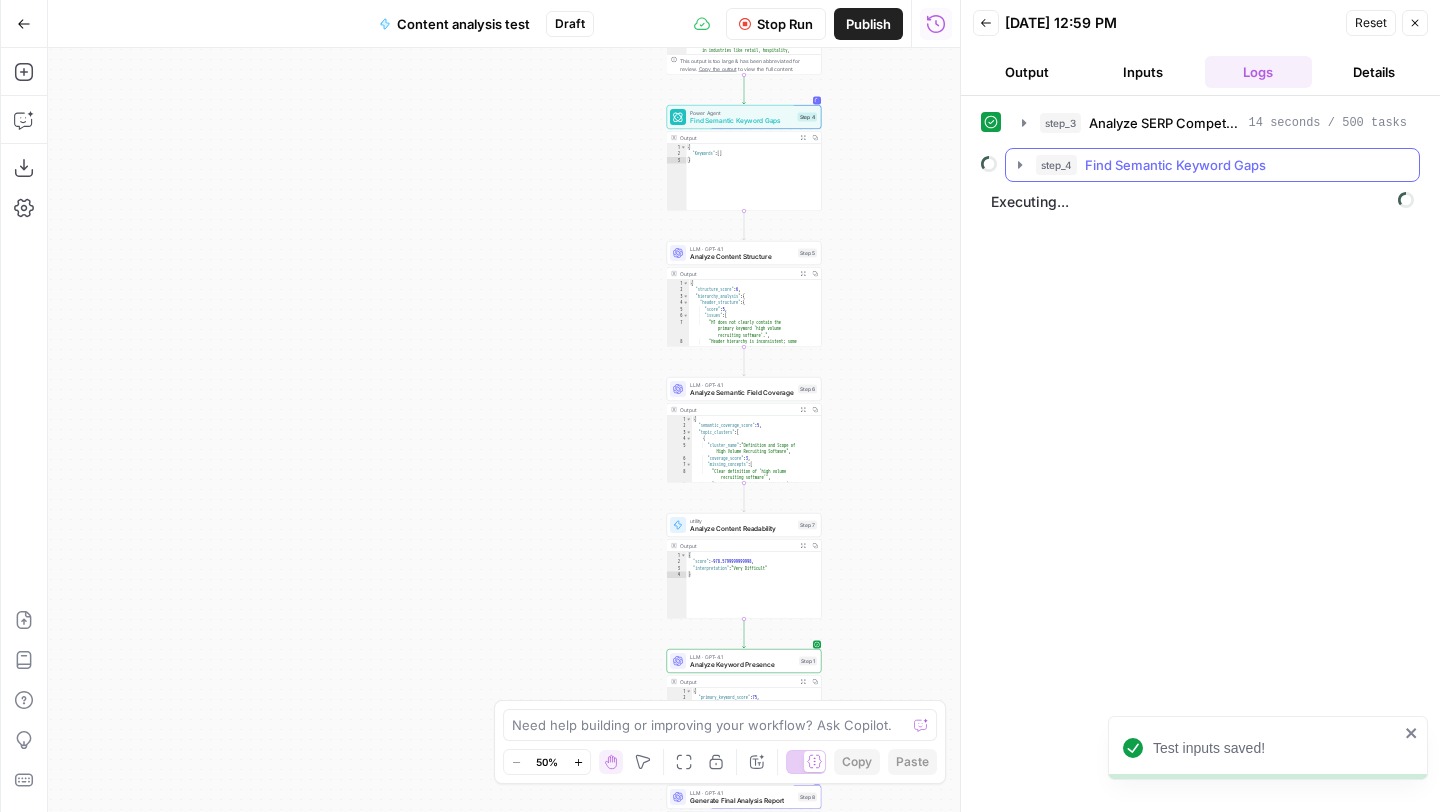 click on "step_4 Find Semantic Keyword Gaps" at bounding box center (1212, 165) 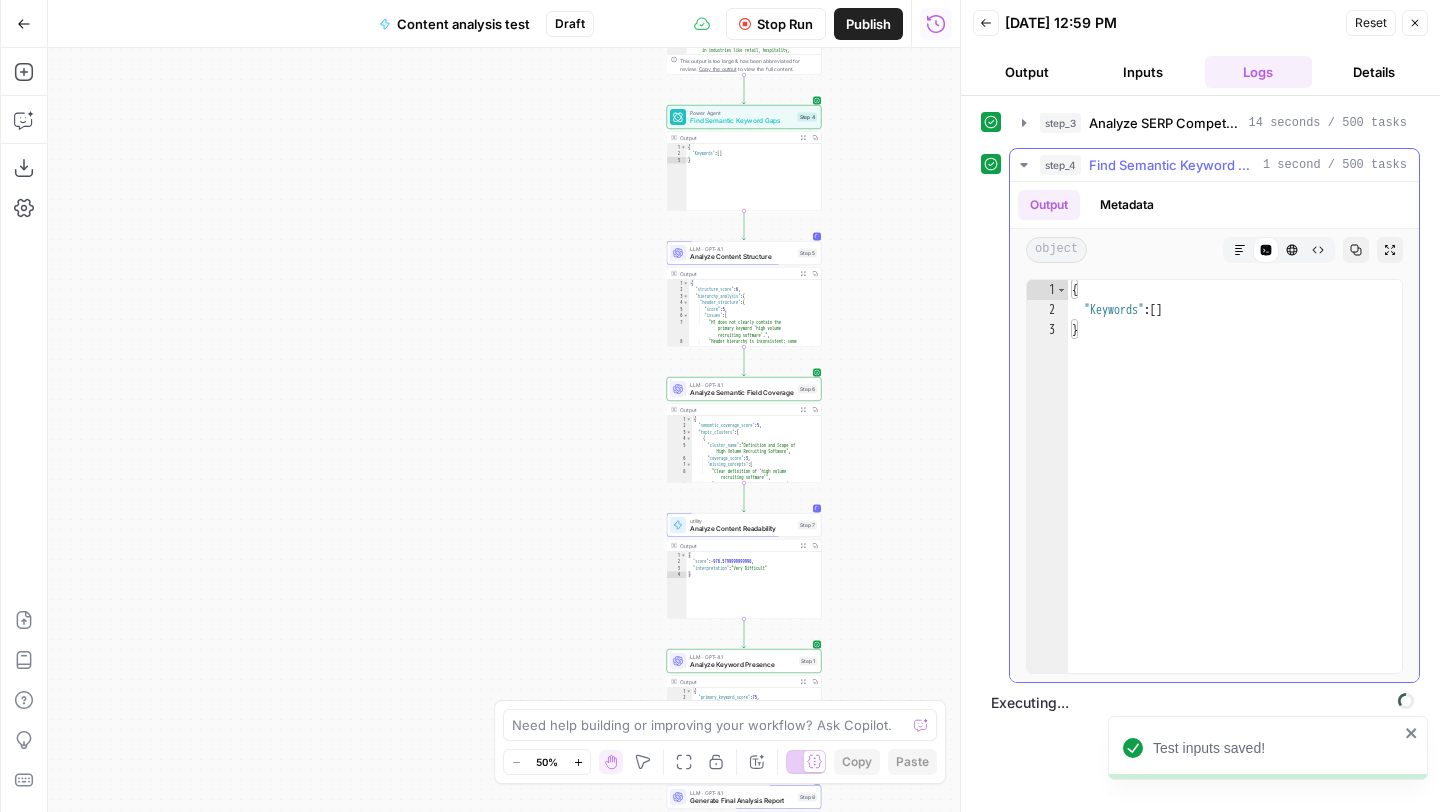 click on "step_4 Find Semantic Keyword Gaps 1 second / 500 tasks" at bounding box center (1214, 165) 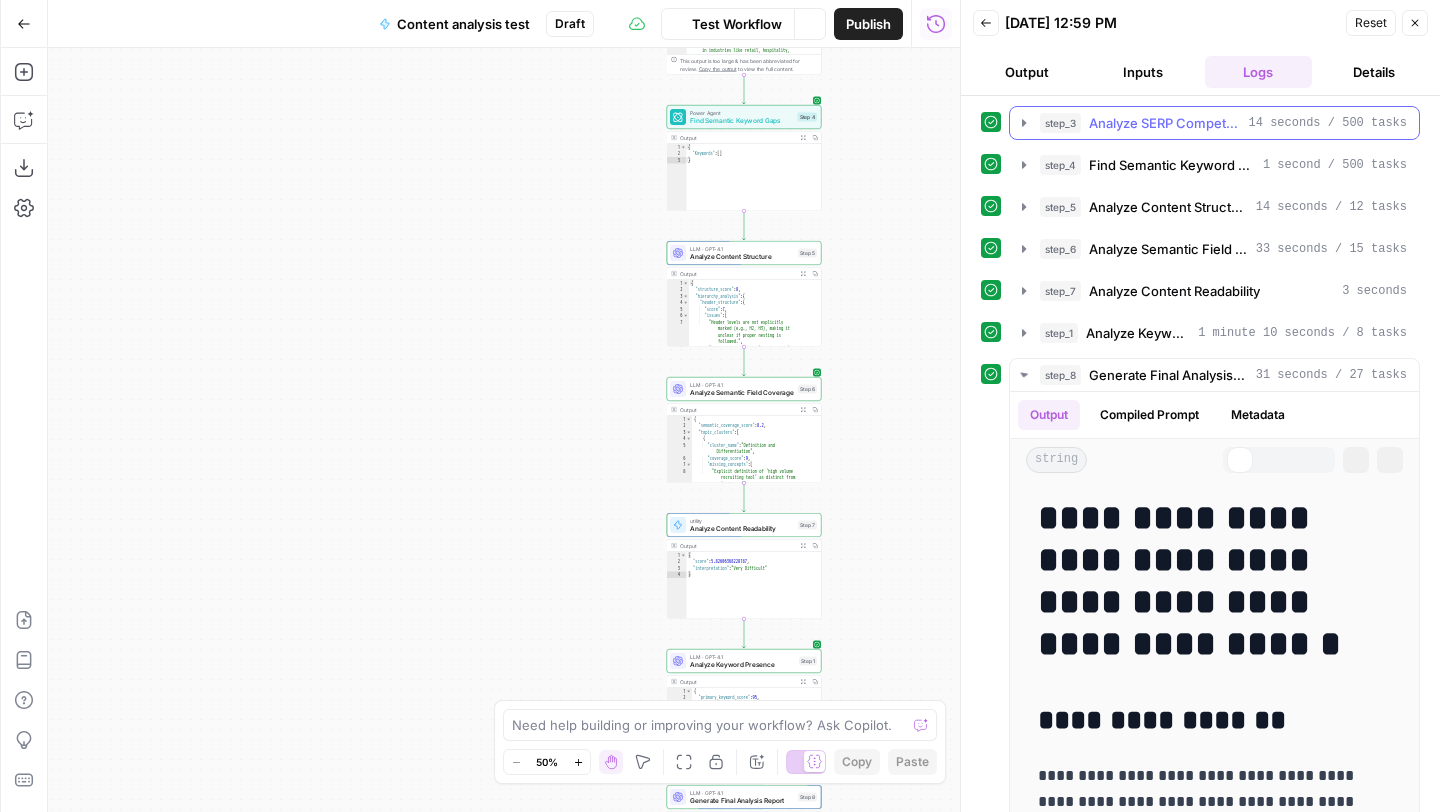click on "step_3 Analyze SERP Competition 14 seconds / 500 tasks" at bounding box center [1214, 123] 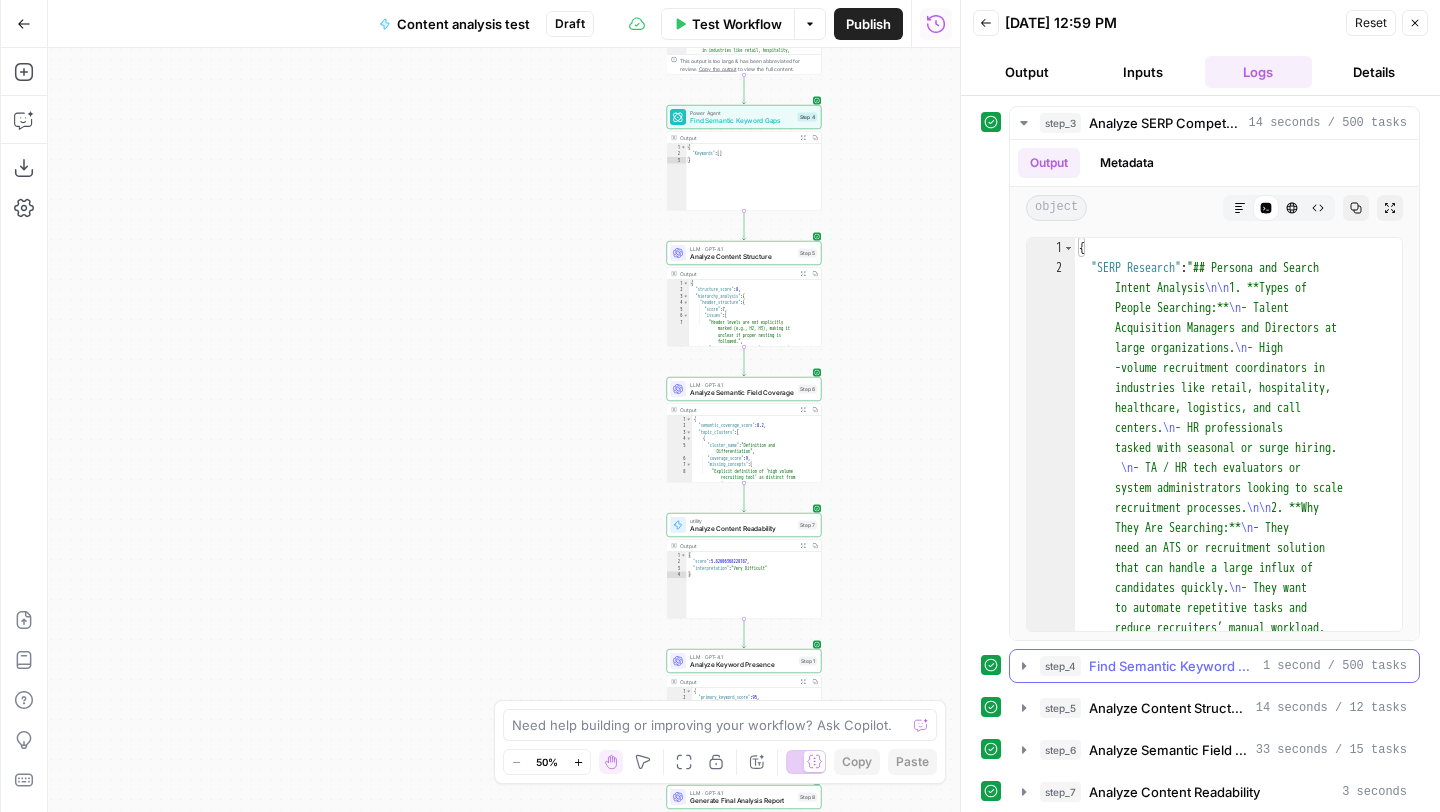 scroll, scrollTop: 10, scrollLeft: 0, axis: vertical 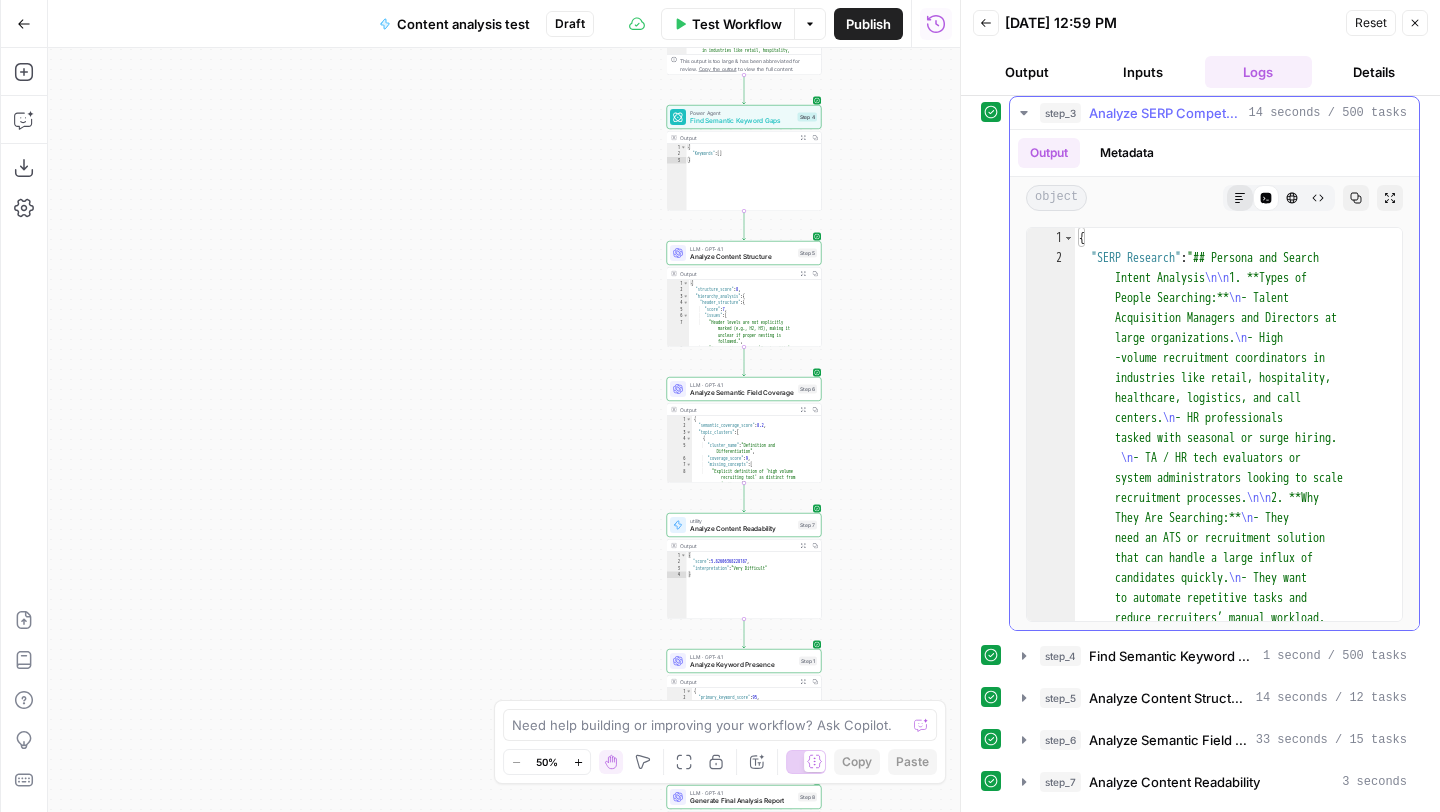 click 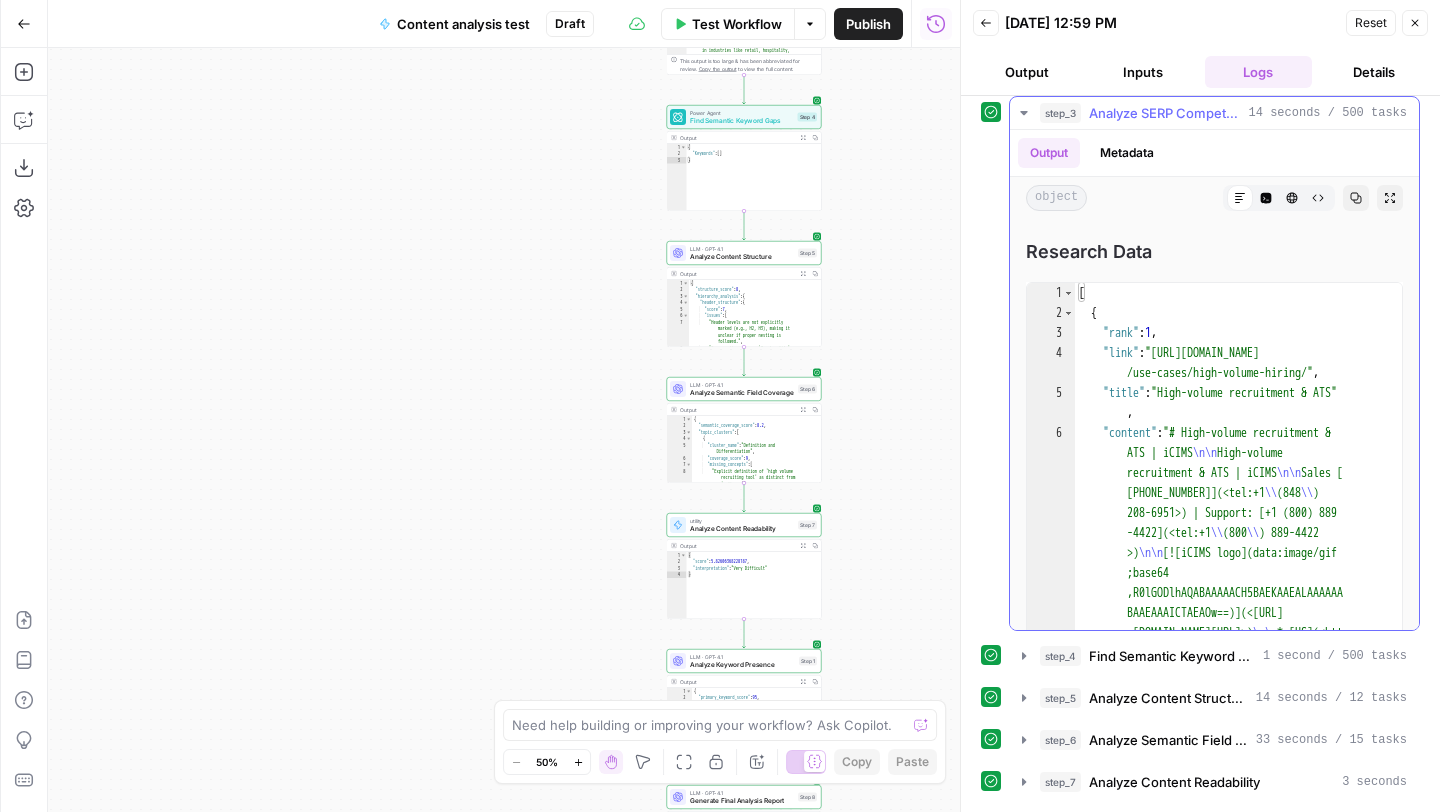 scroll, scrollTop: 8901, scrollLeft: 0, axis: vertical 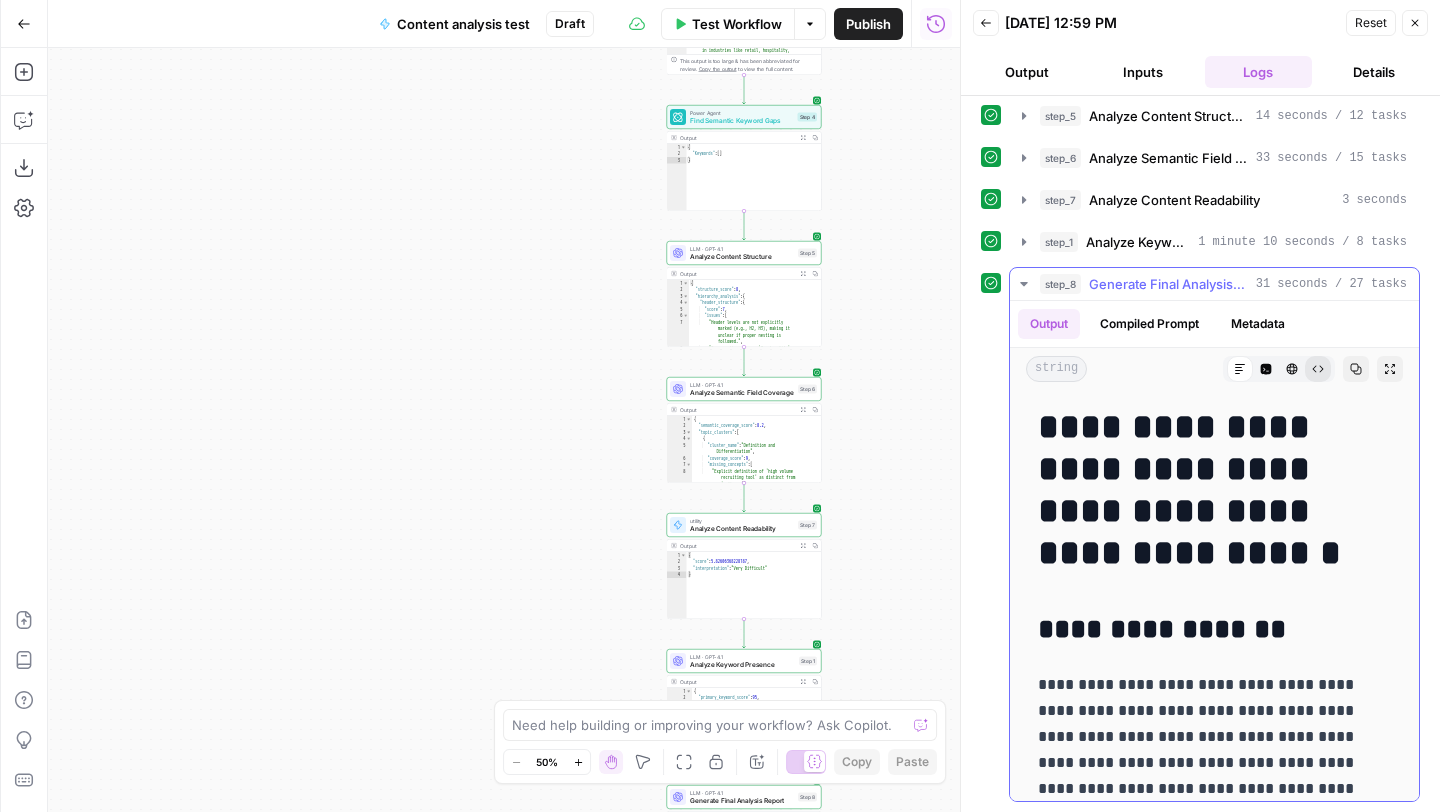 click on "Raw Output" at bounding box center [1318, 369] 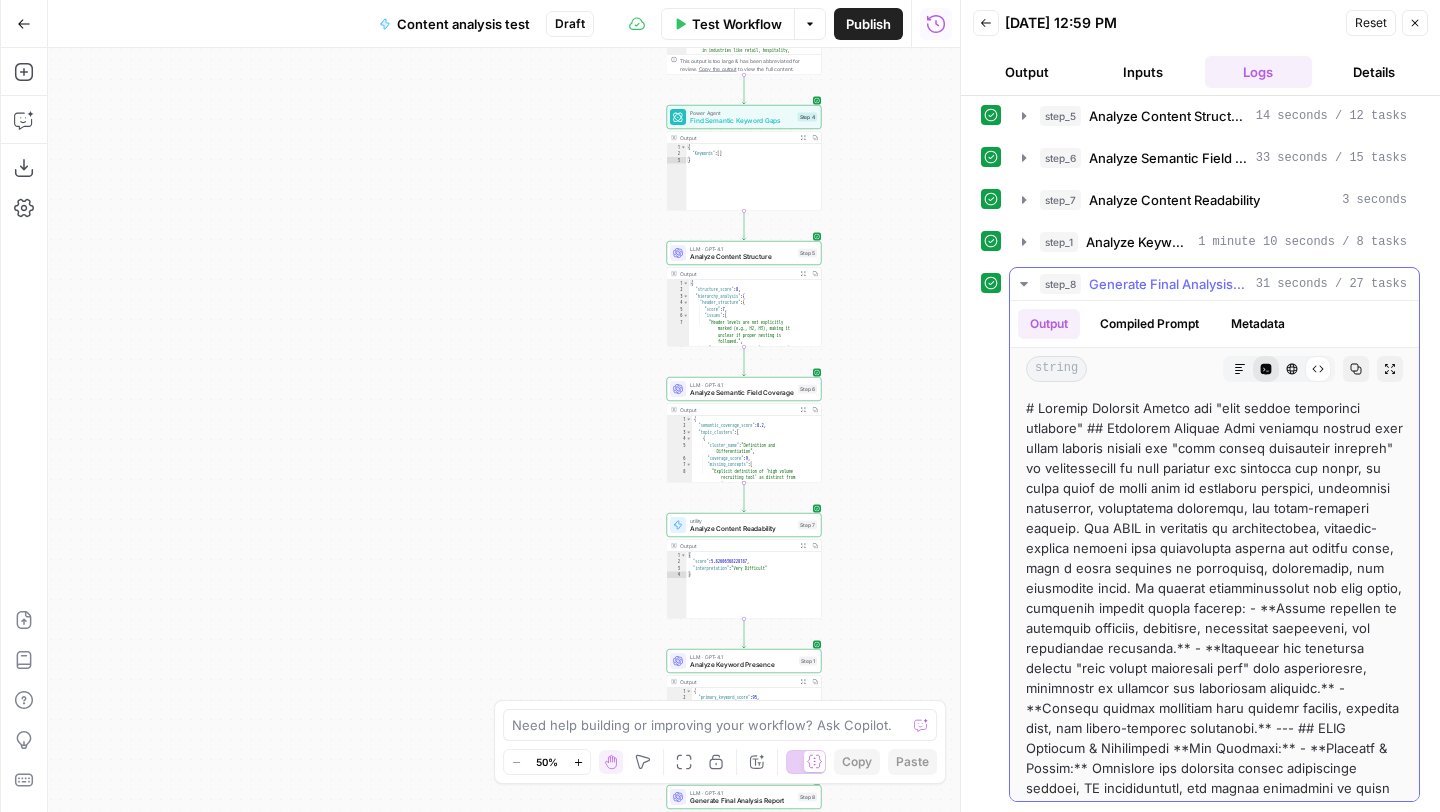 click 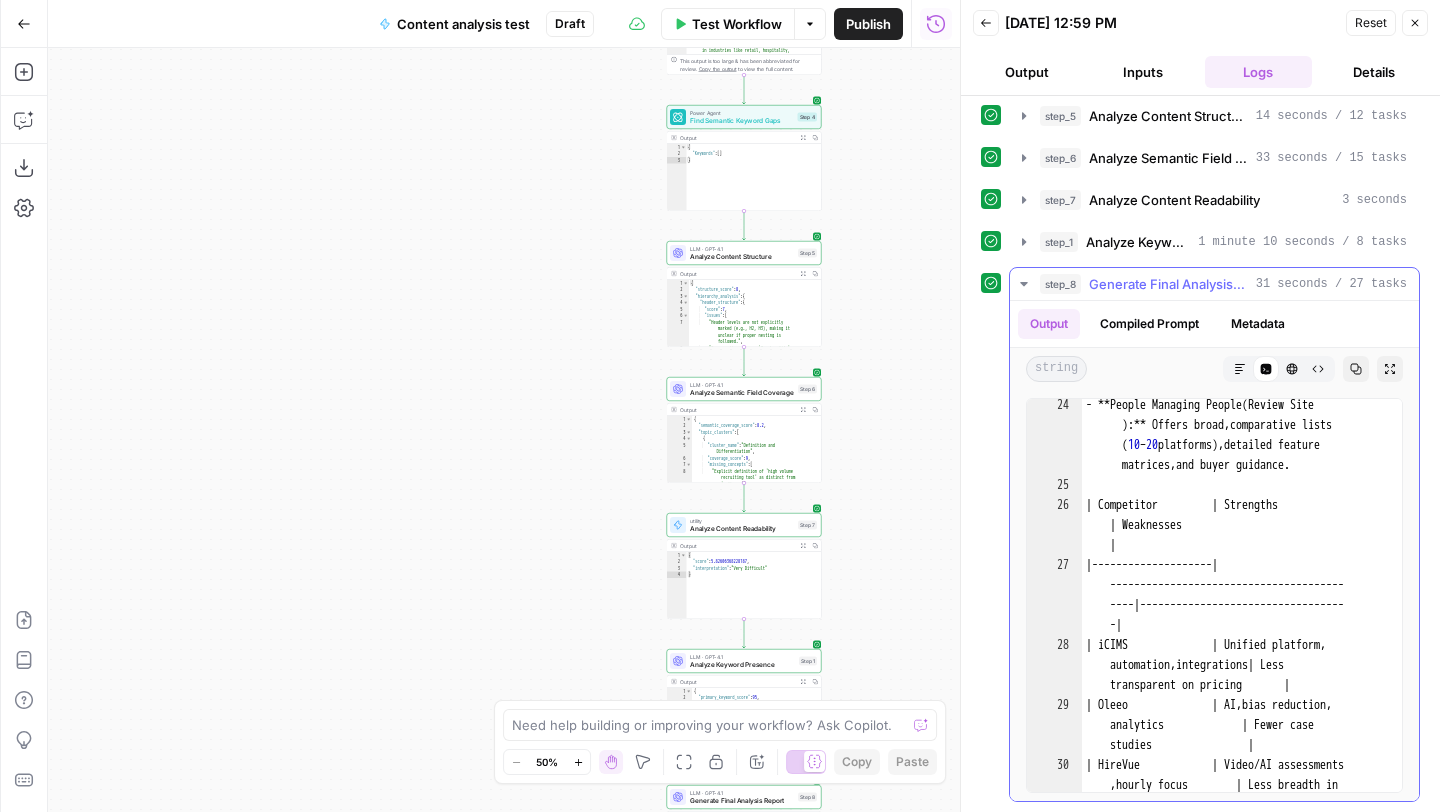 scroll, scrollTop: 1318, scrollLeft: 0, axis: vertical 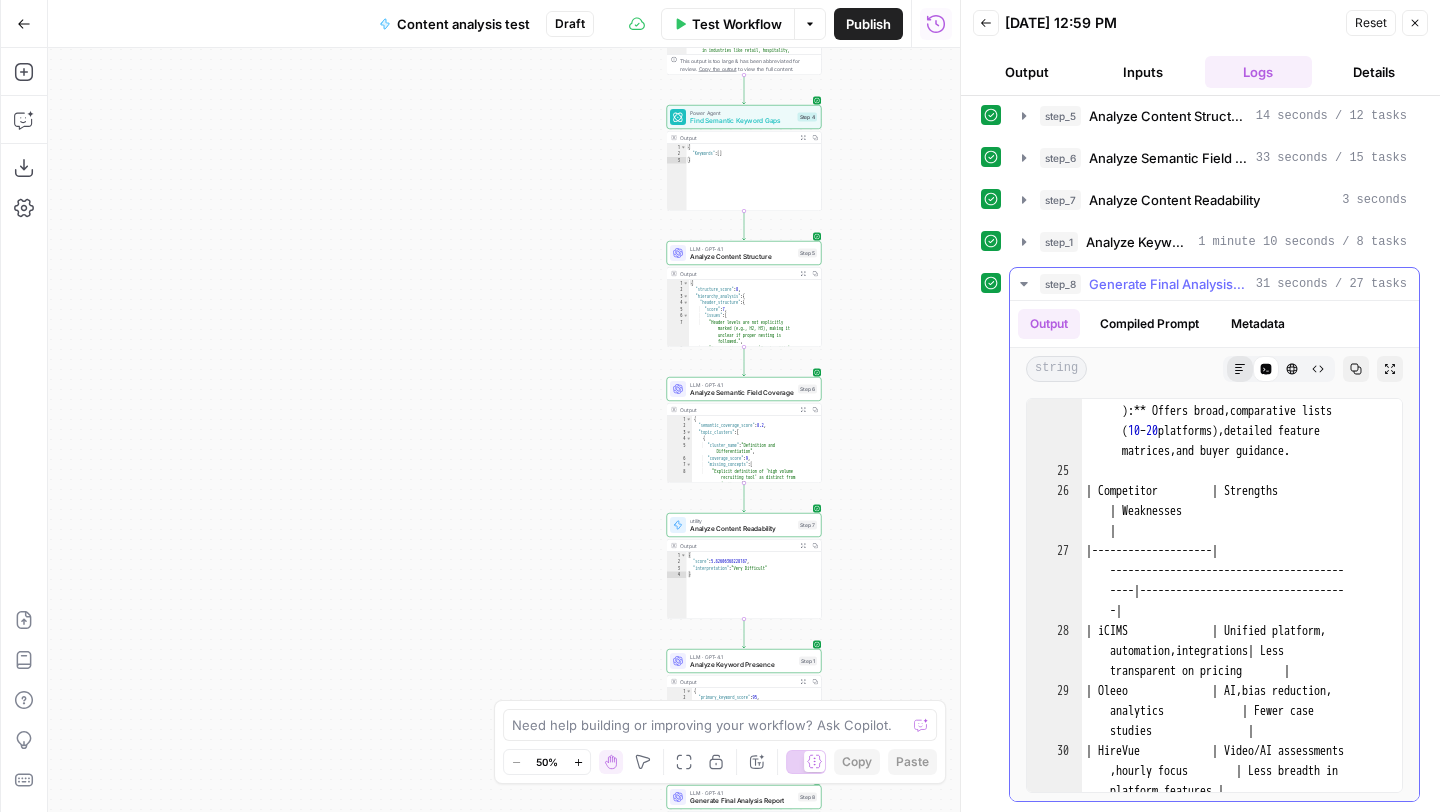 click 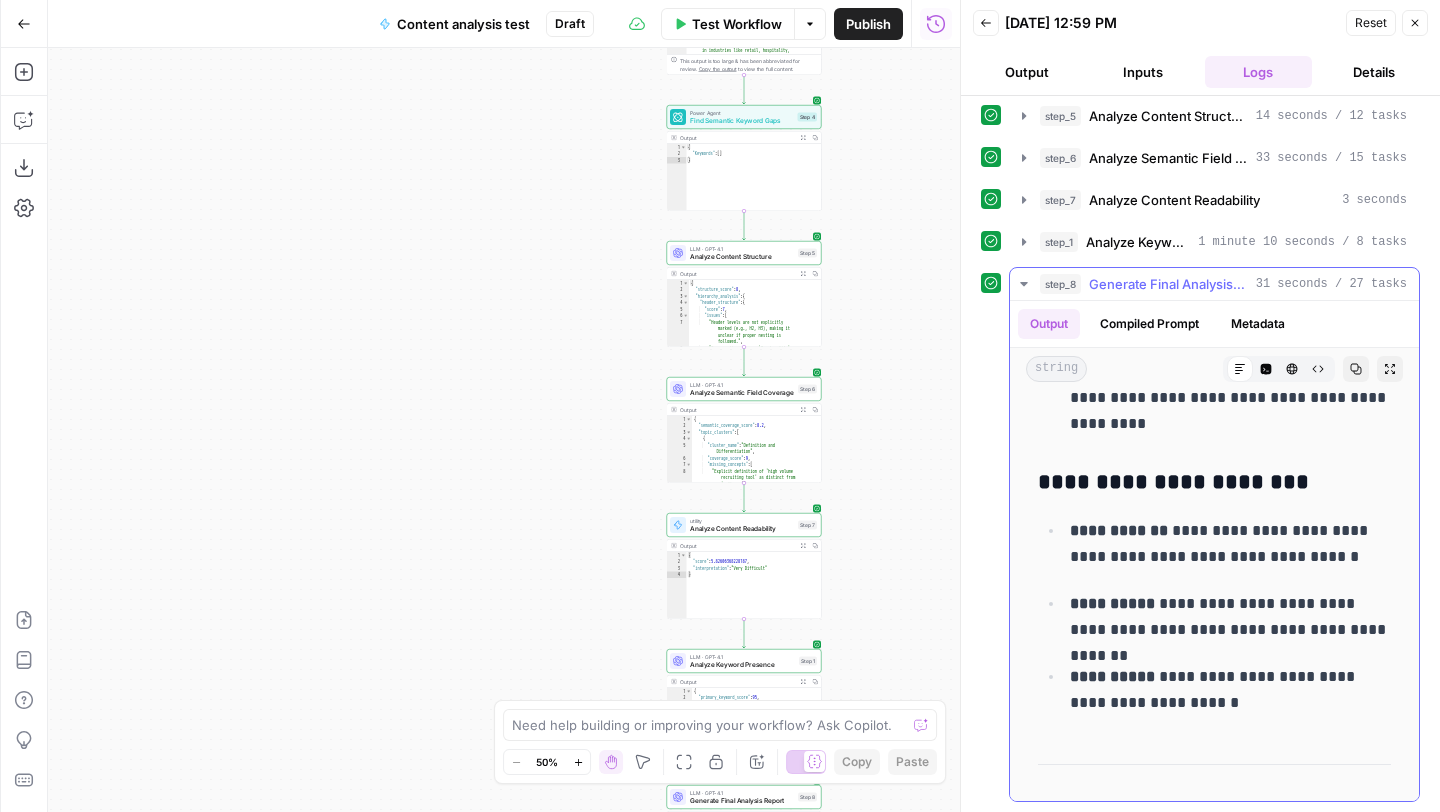 scroll, scrollTop: 11650, scrollLeft: 0, axis: vertical 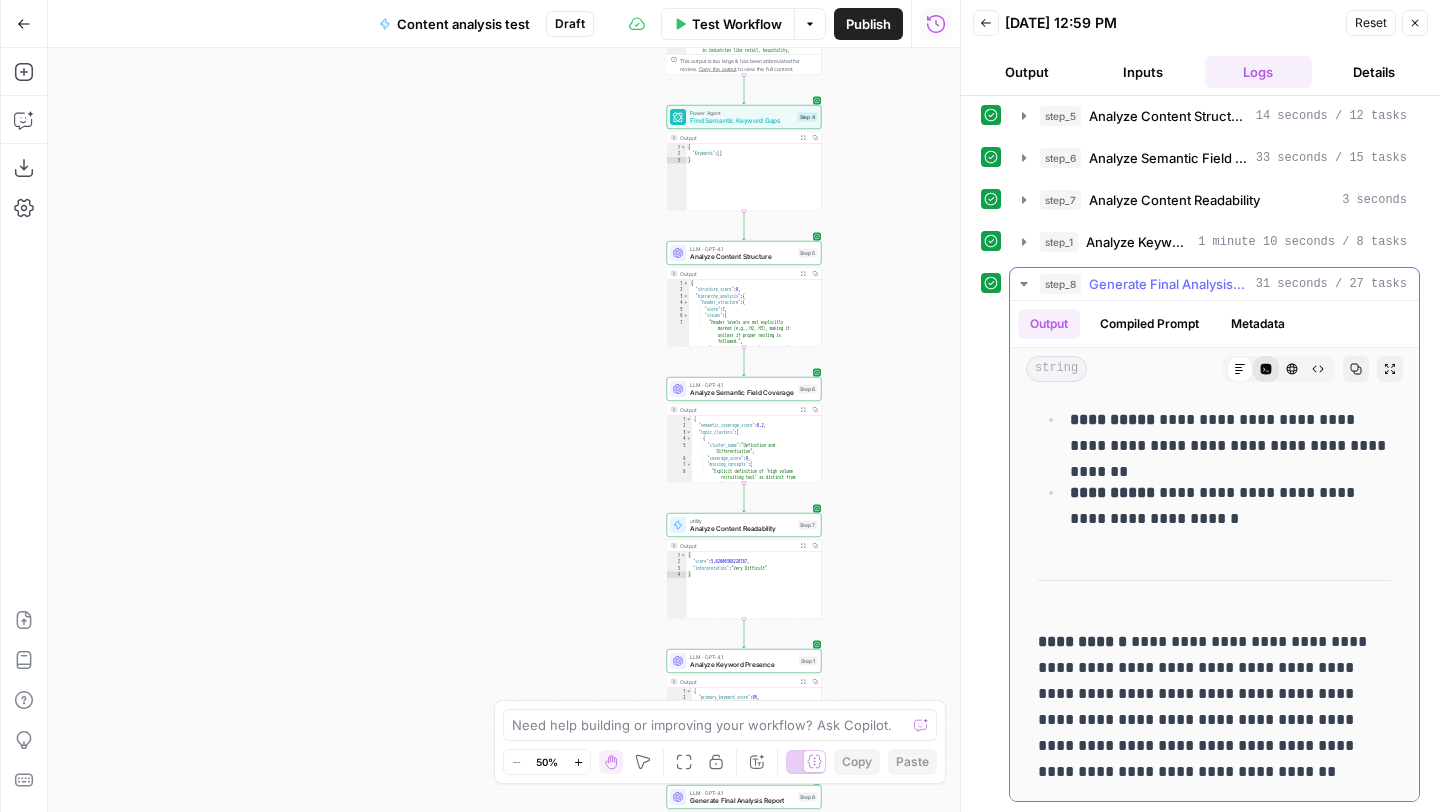 click 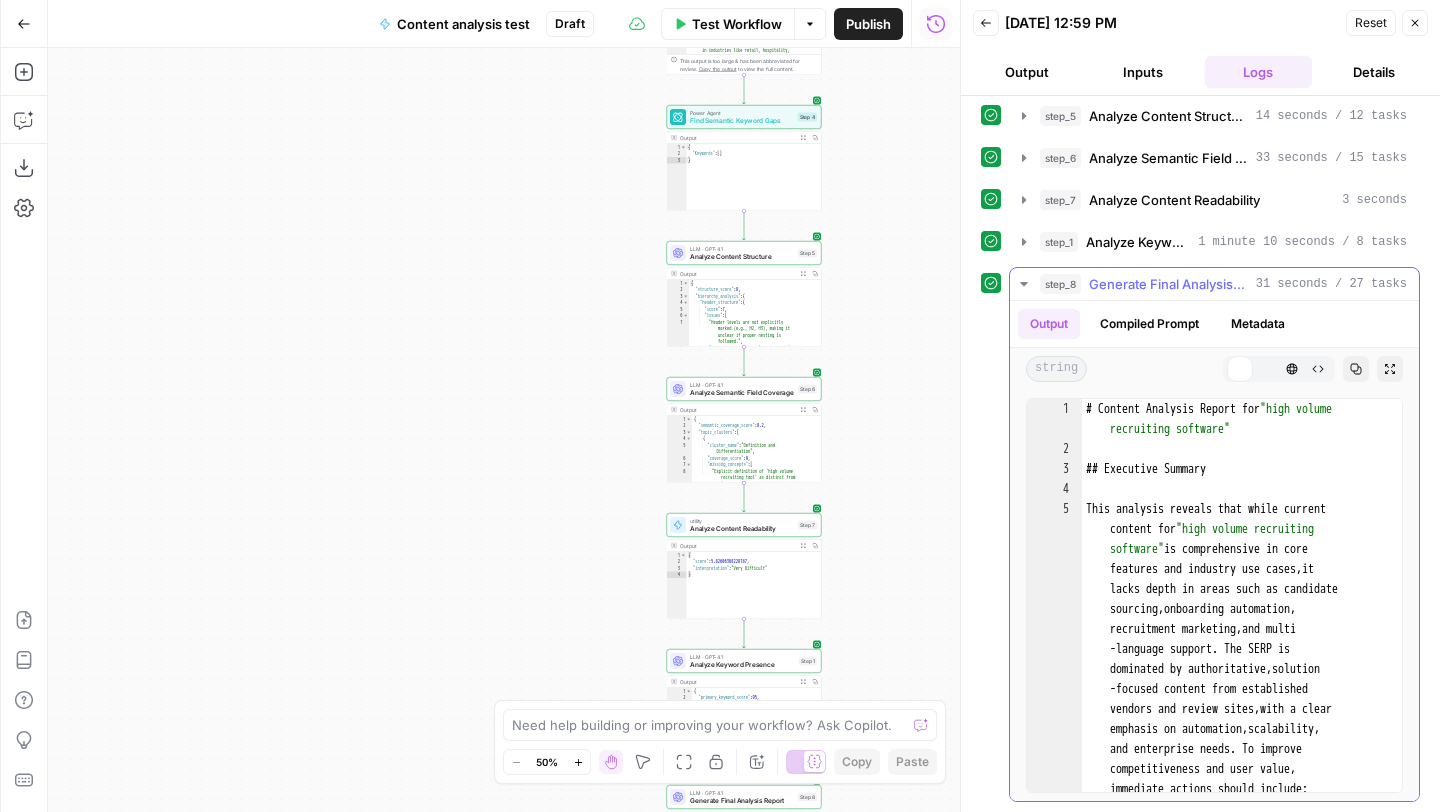 scroll, scrollTop: 0, scrollLeft: 0, axis: both 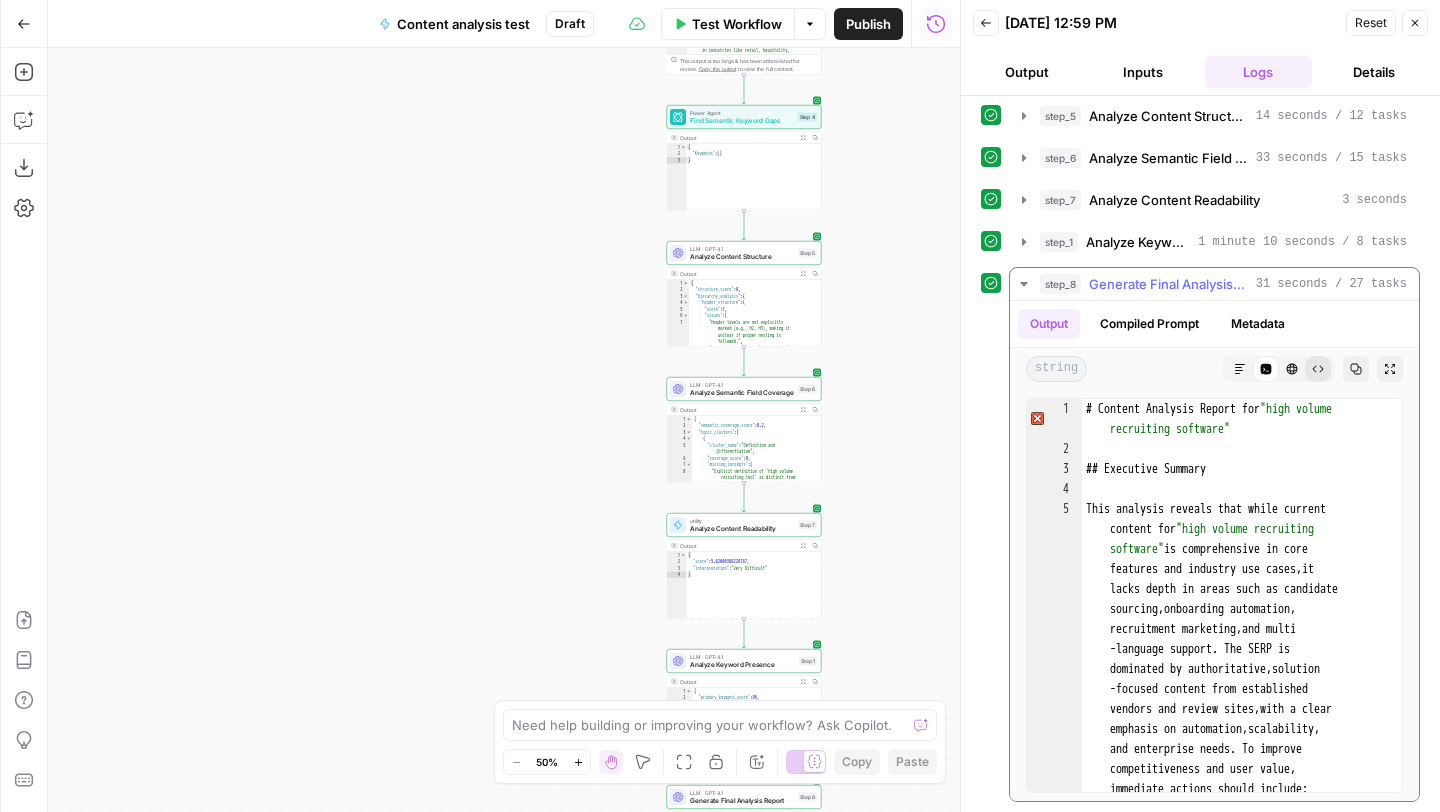 click on "Raw Output" at bounding box center (1318, 369) 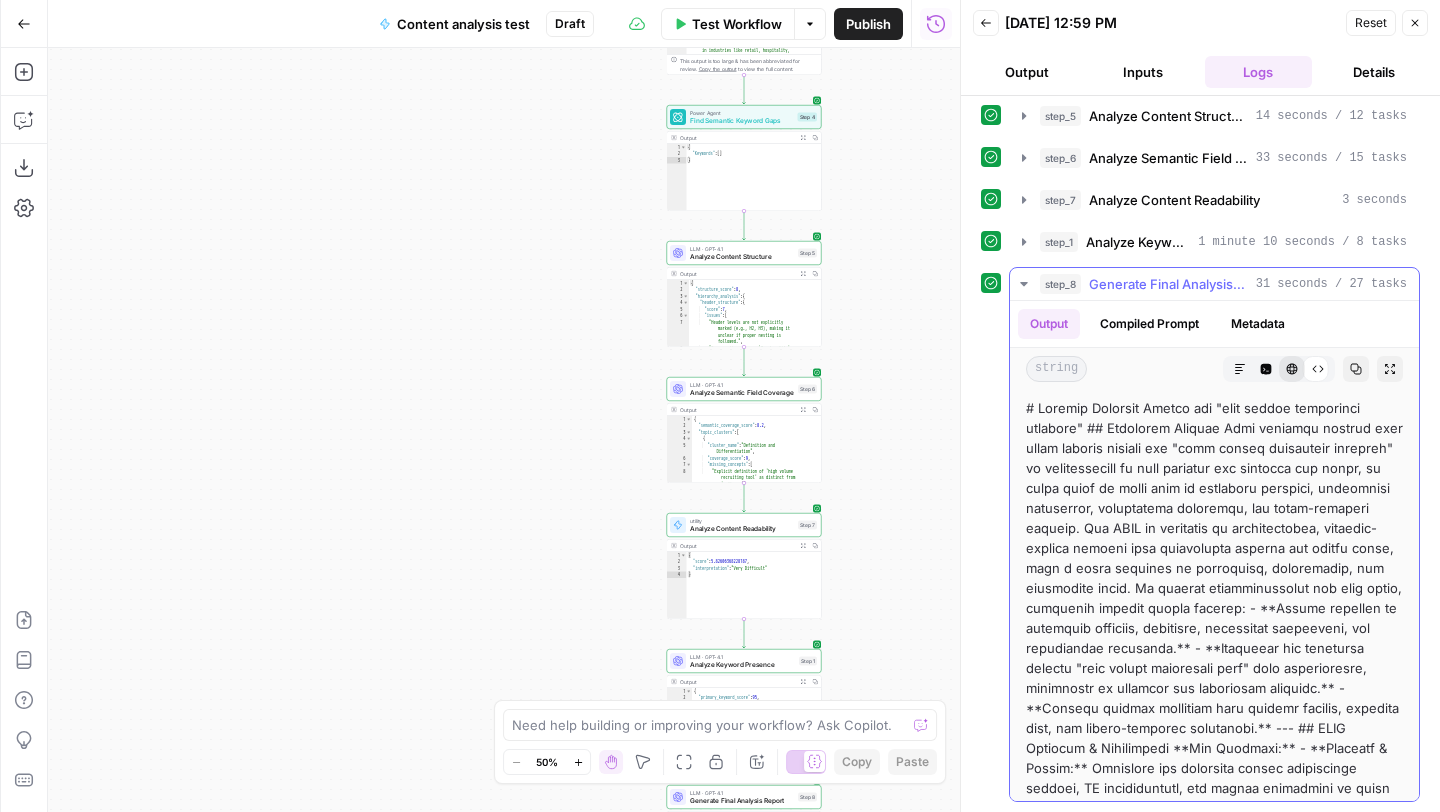 click 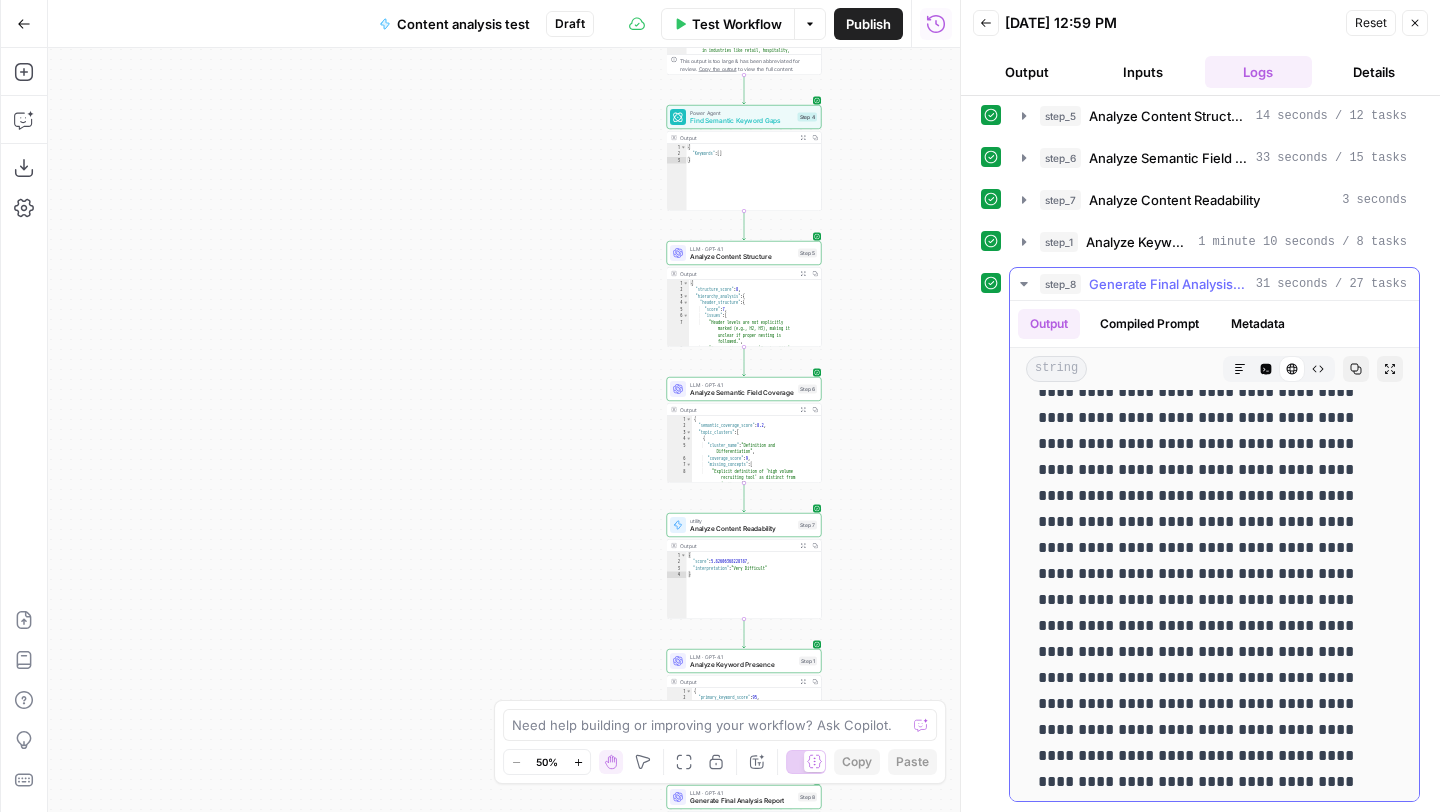 scroll, scrollTop: 6277, scrollLeft: 0, axis: vertical 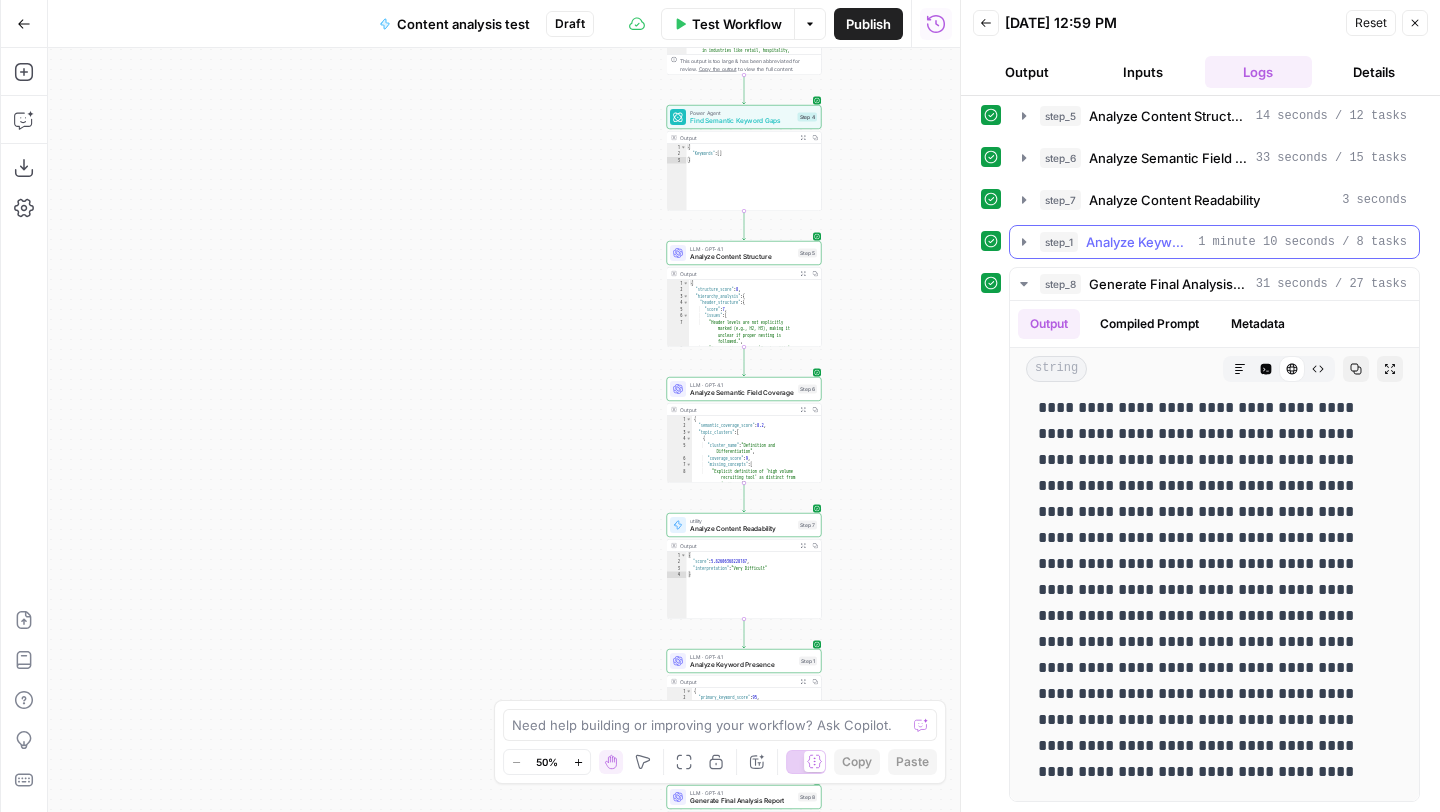 click 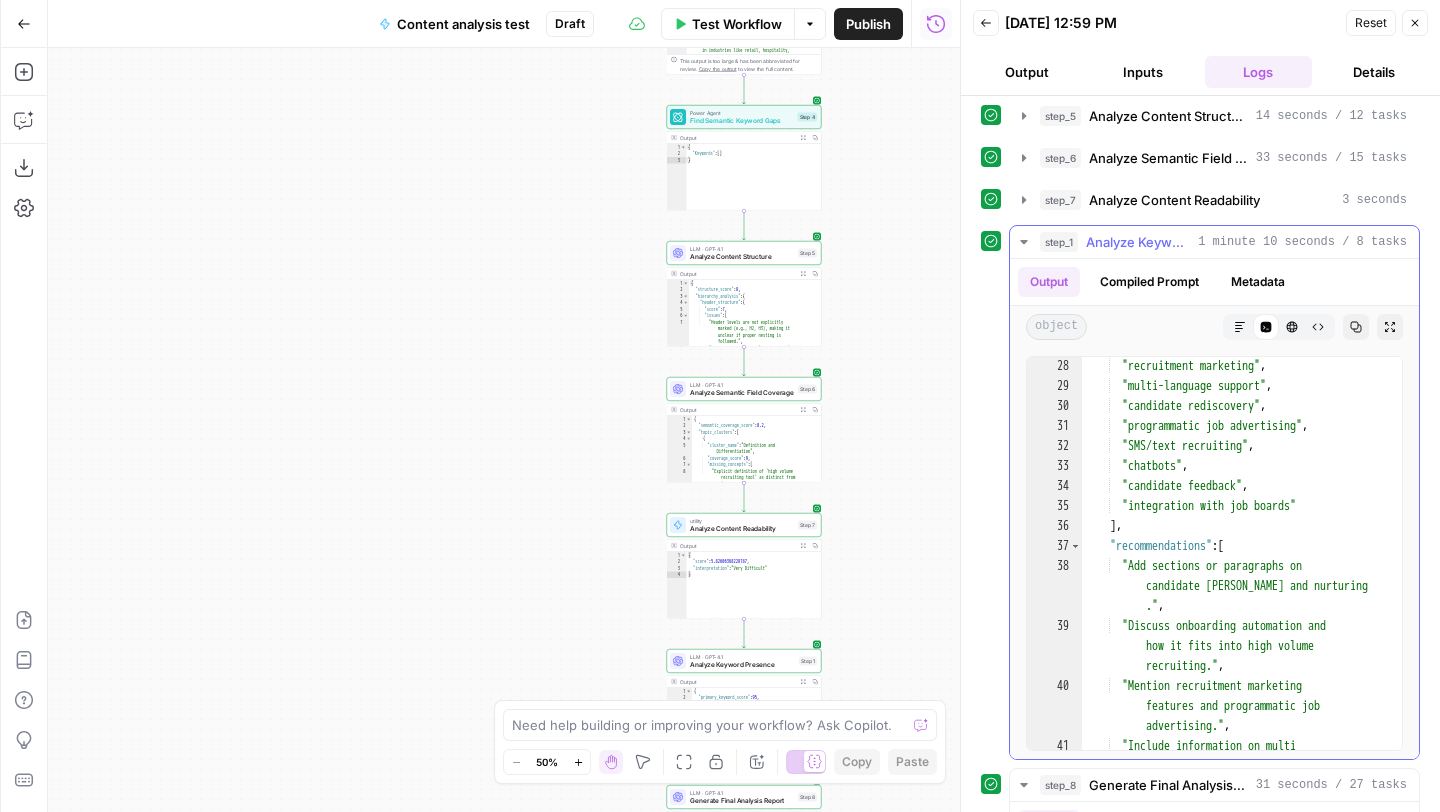 scroll, scrollTop: 541, scrollLeft: 0, axis: vertical 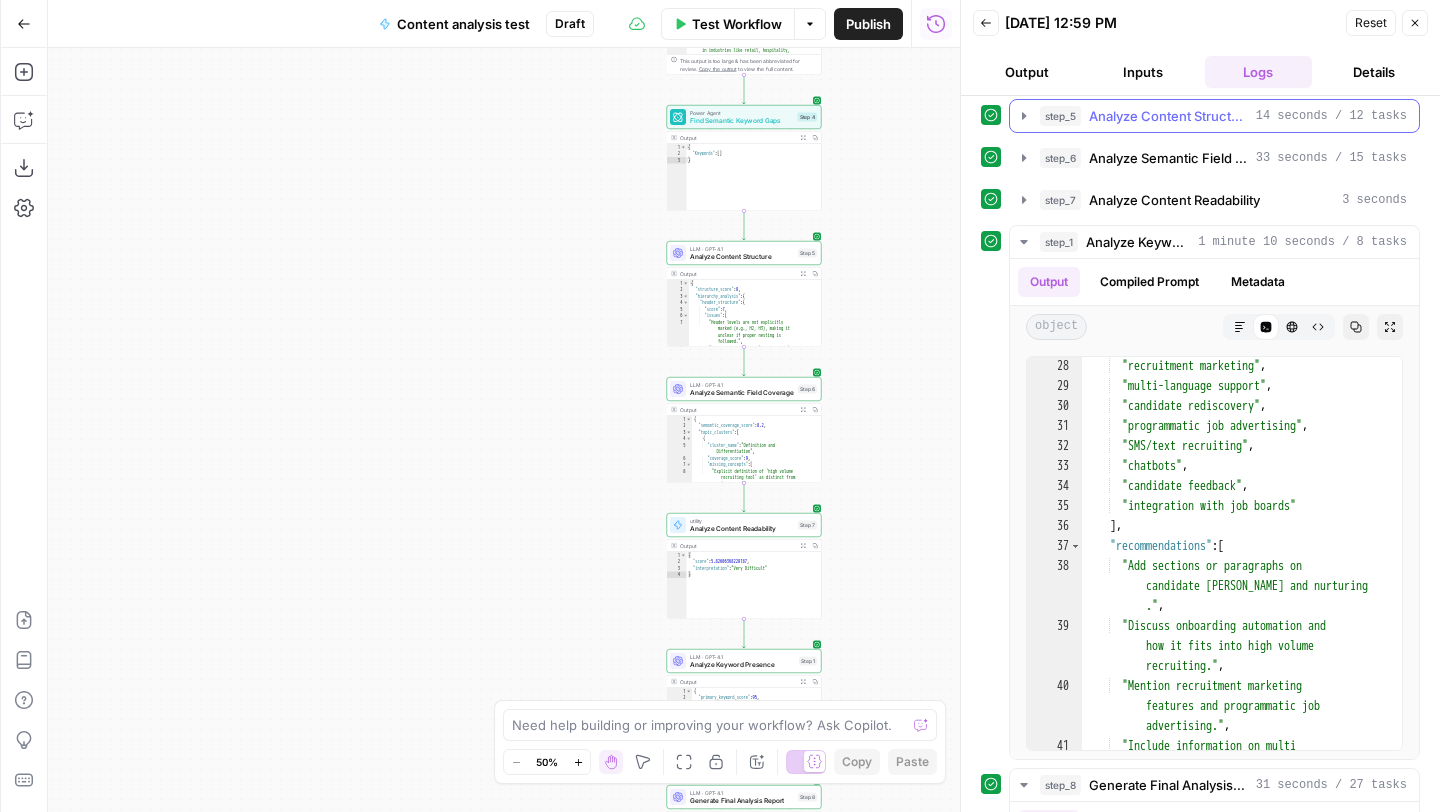 click 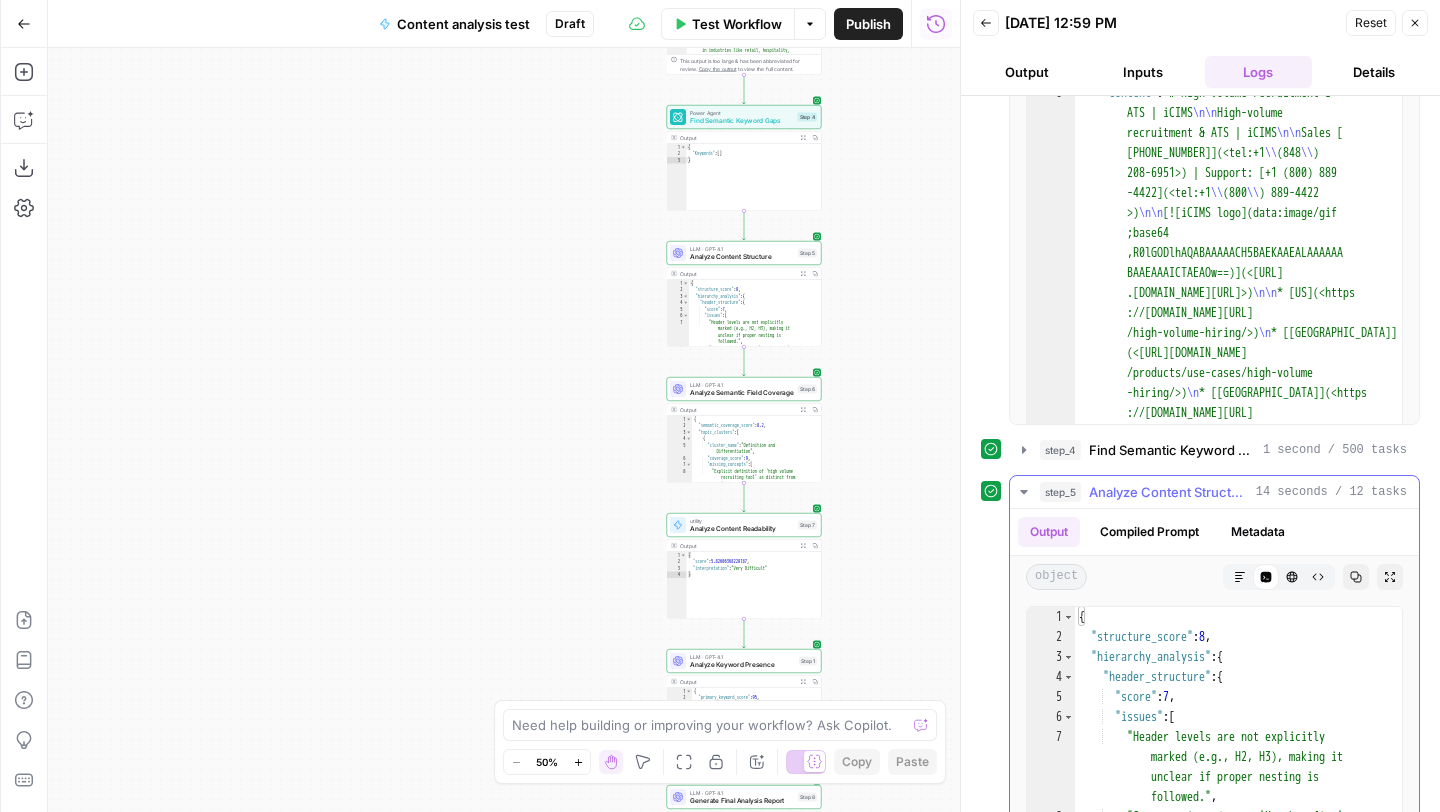 scroll, scrollTop: 5, scrollLeft: 0, axis: vertical 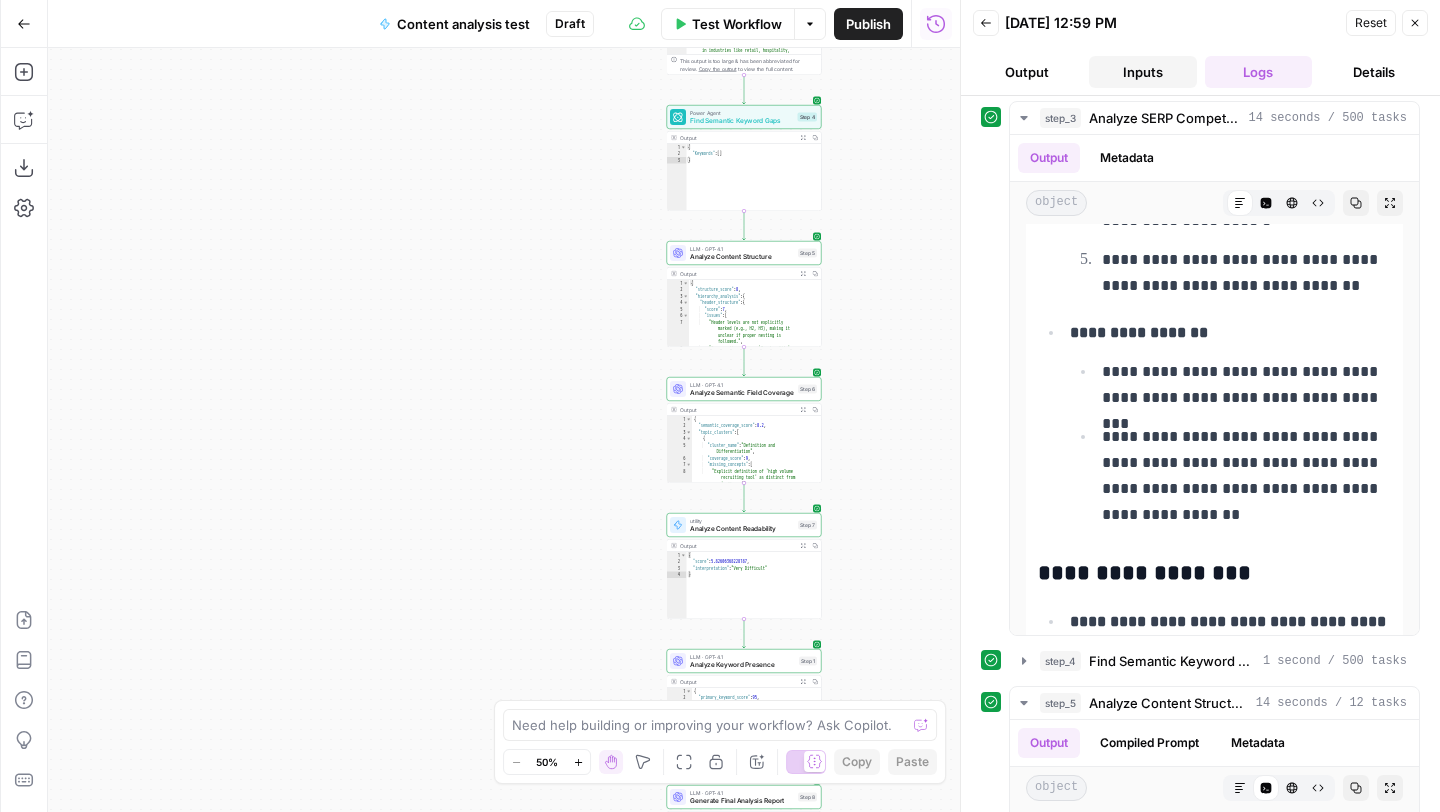 click on "Inputs" at bounding box center (1143, 72) 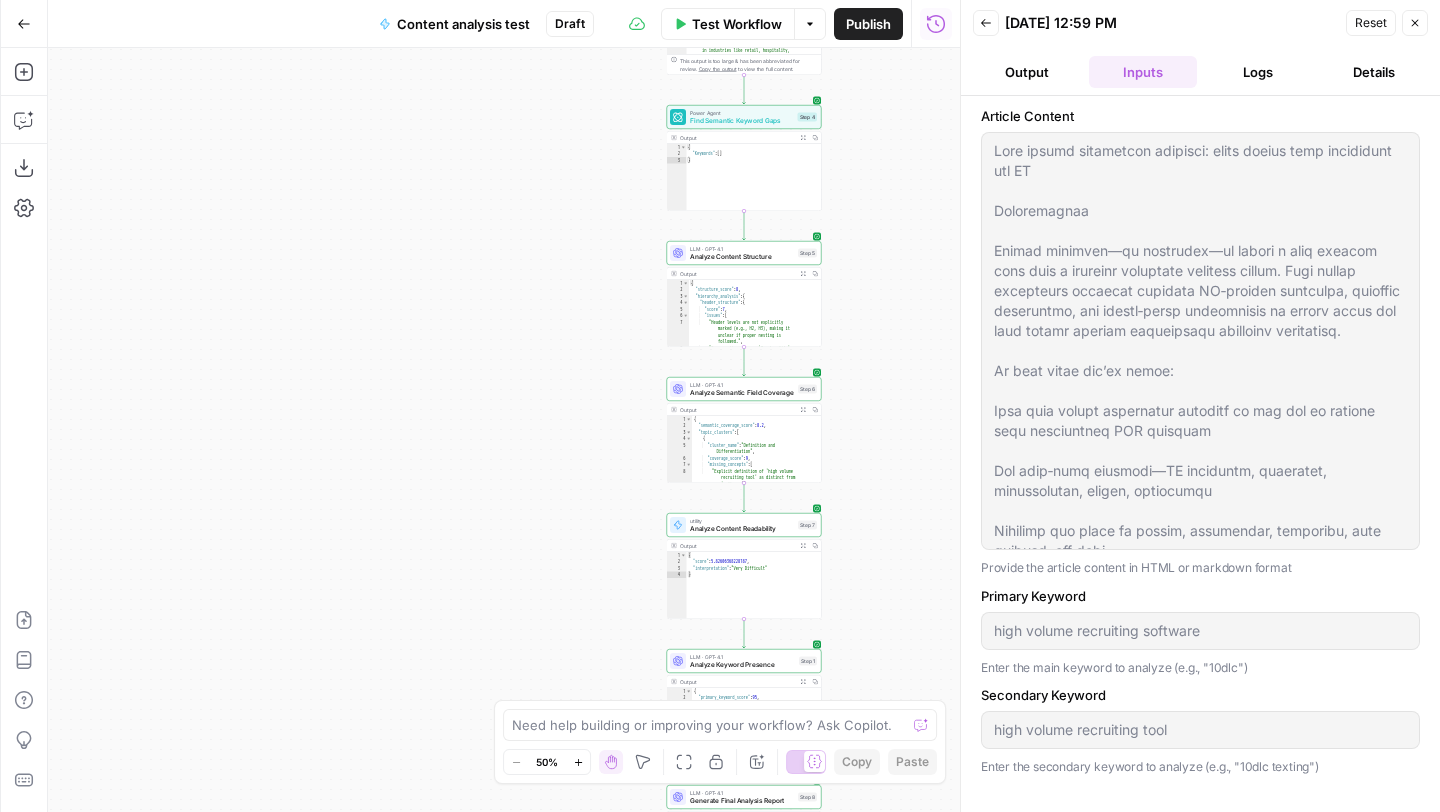 scroll, scrollTop: 0, scrollLeft: 0, axis: both 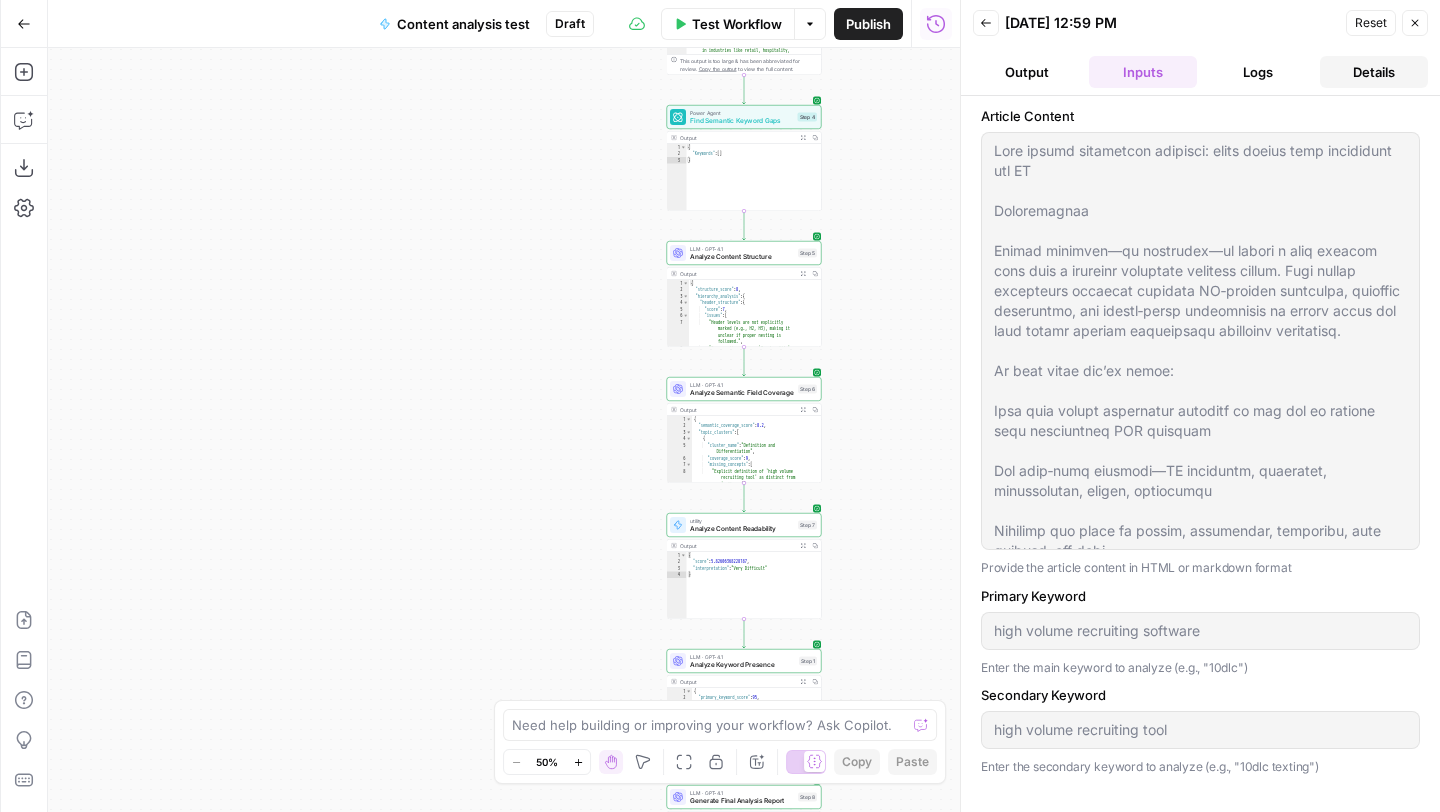 click on "Details" at bounding box center (1374, 72) 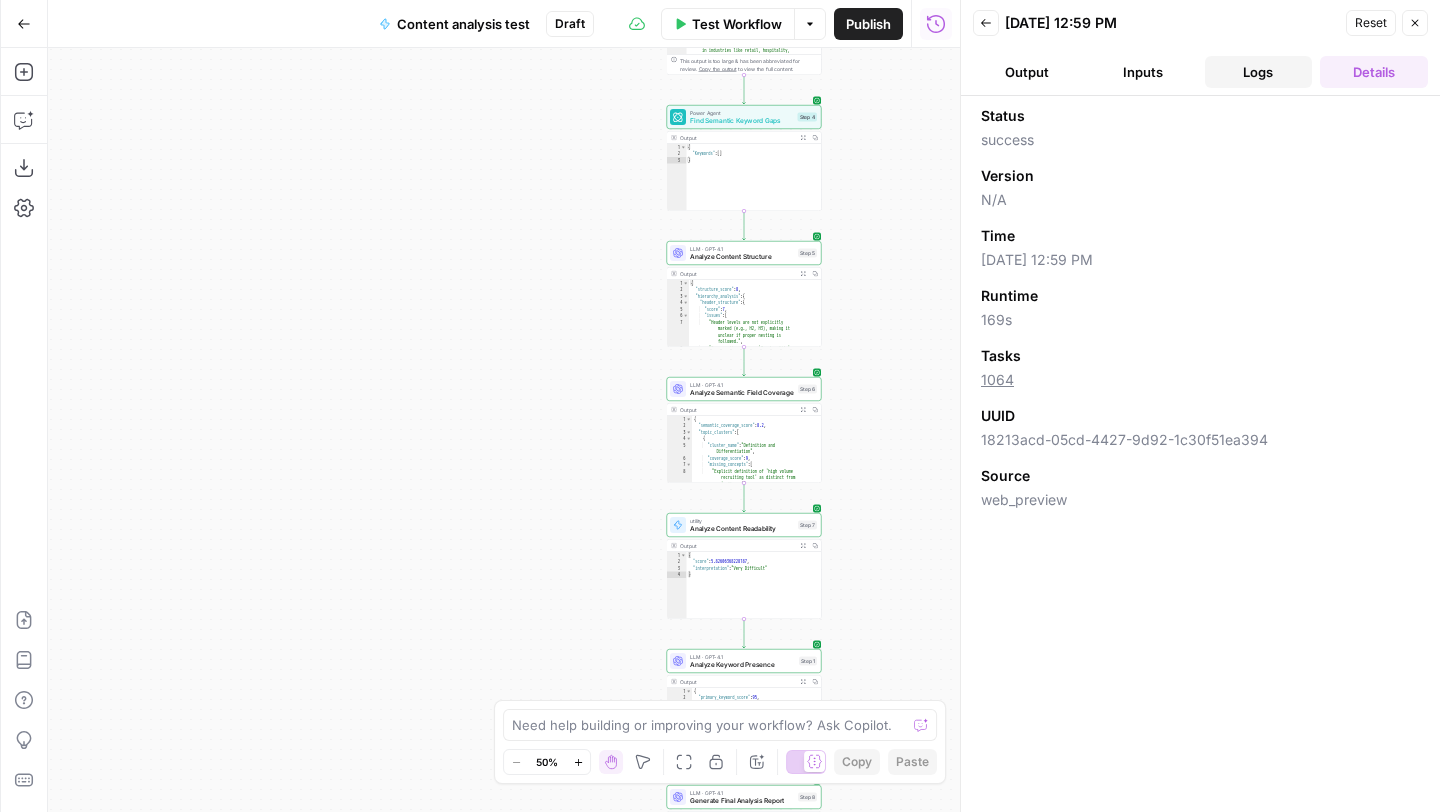 click on "Logs" at bounding box center [1259, 72] 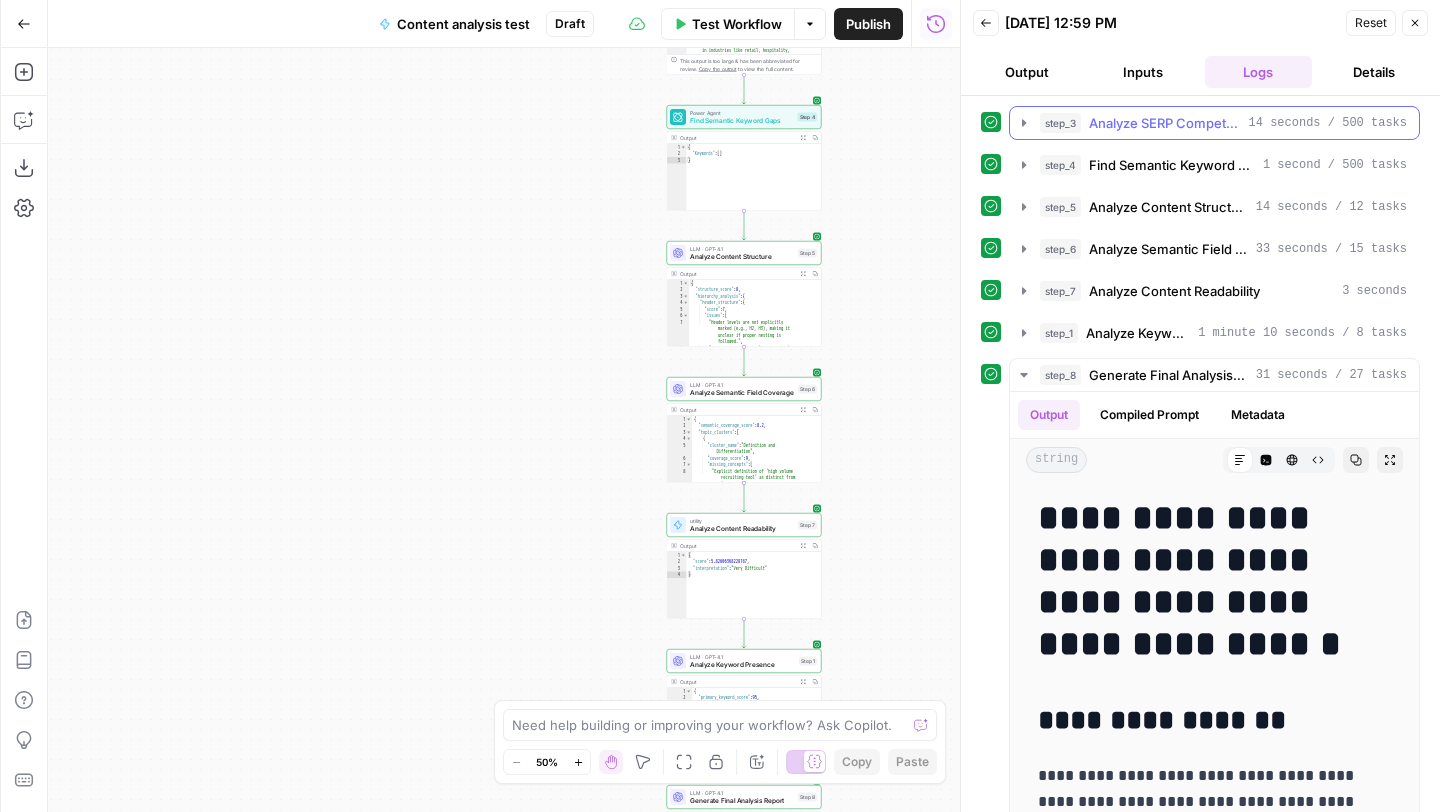 click 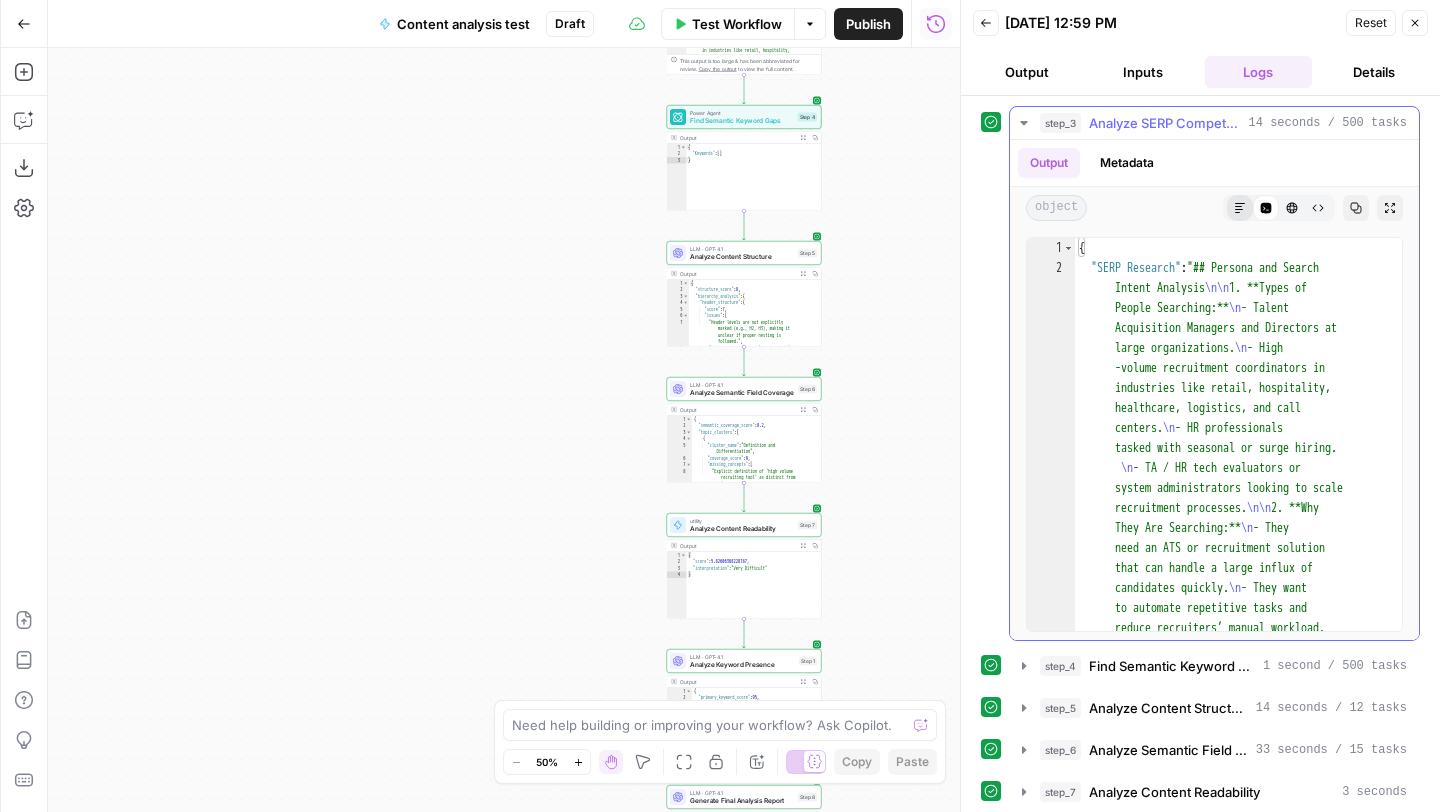 click on "Markdown" at bounding box center (1240, 208) 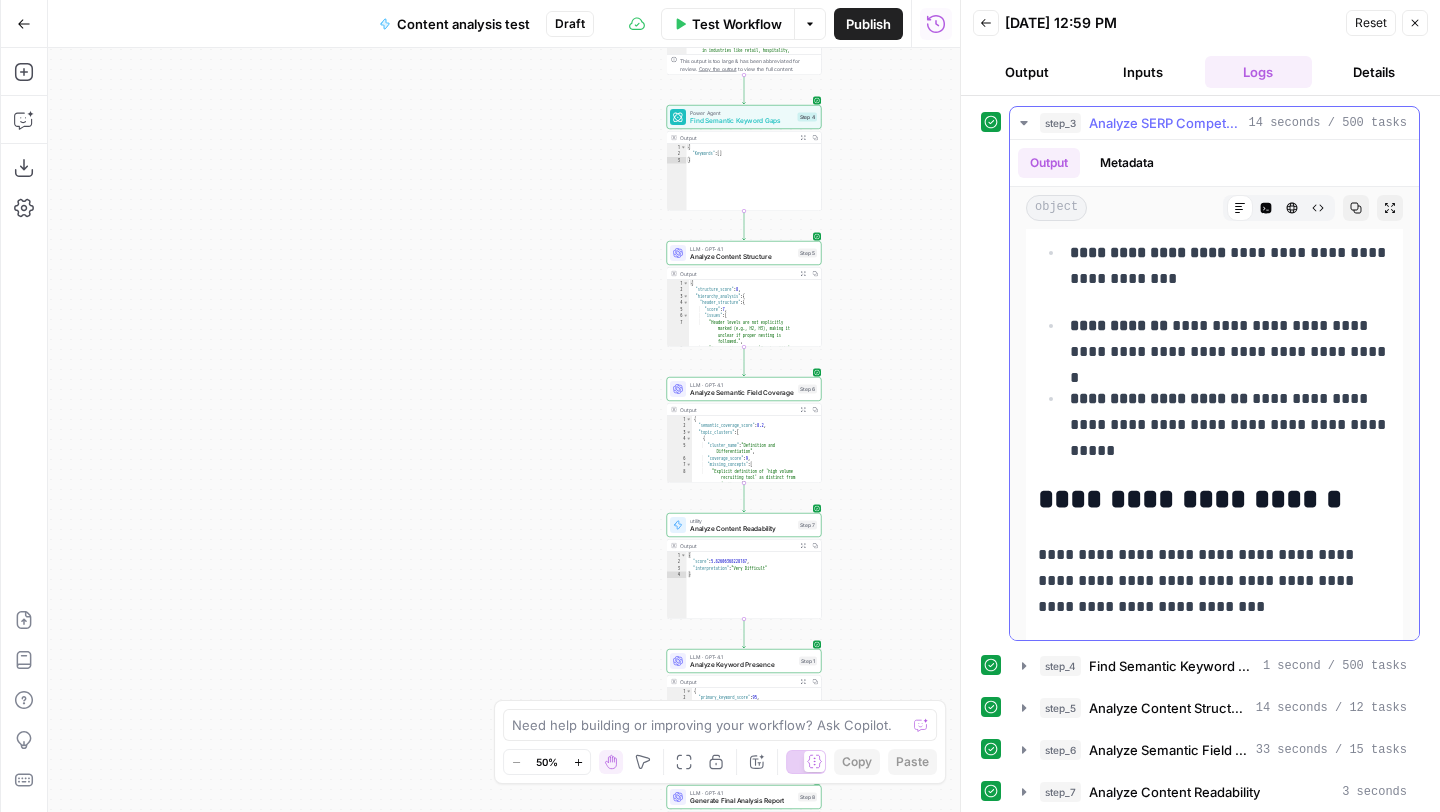 scroll, scrollTop: 3211, scrollLeft: 0, axis: vertical 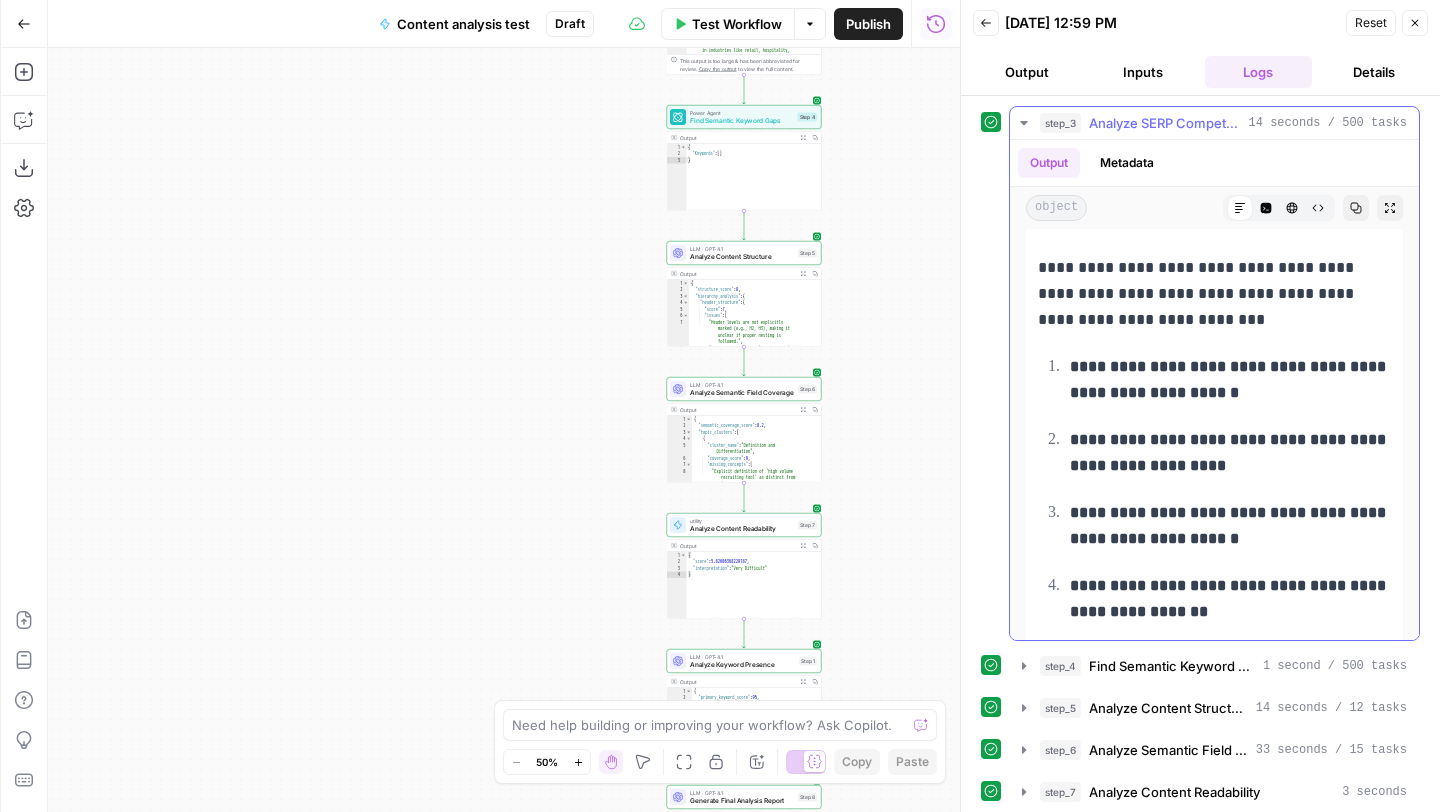 click 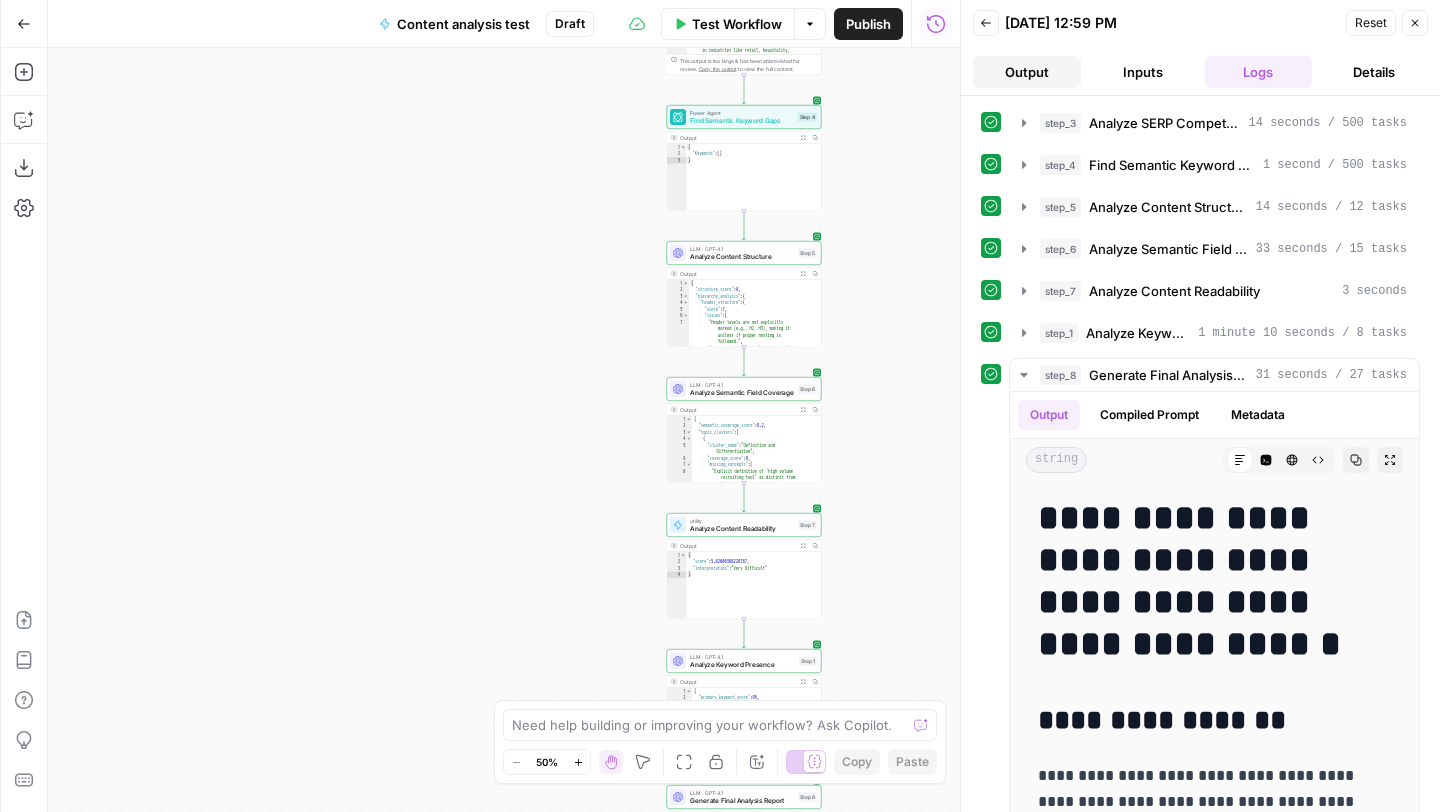 click on "Output" at bounding box center [1027, 72] 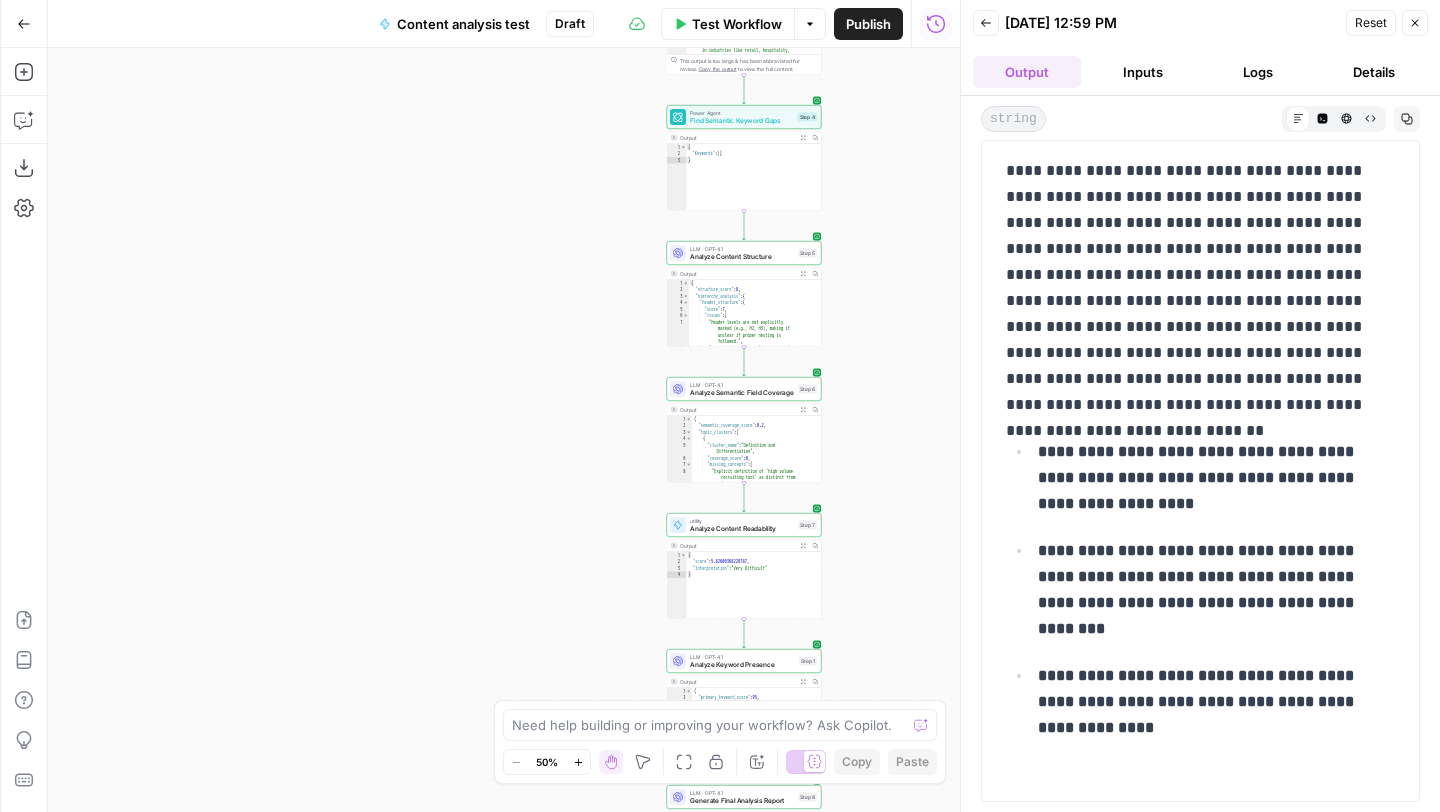 scroll, scrollTop: 310, scrollLeft: 0, axis: vertical 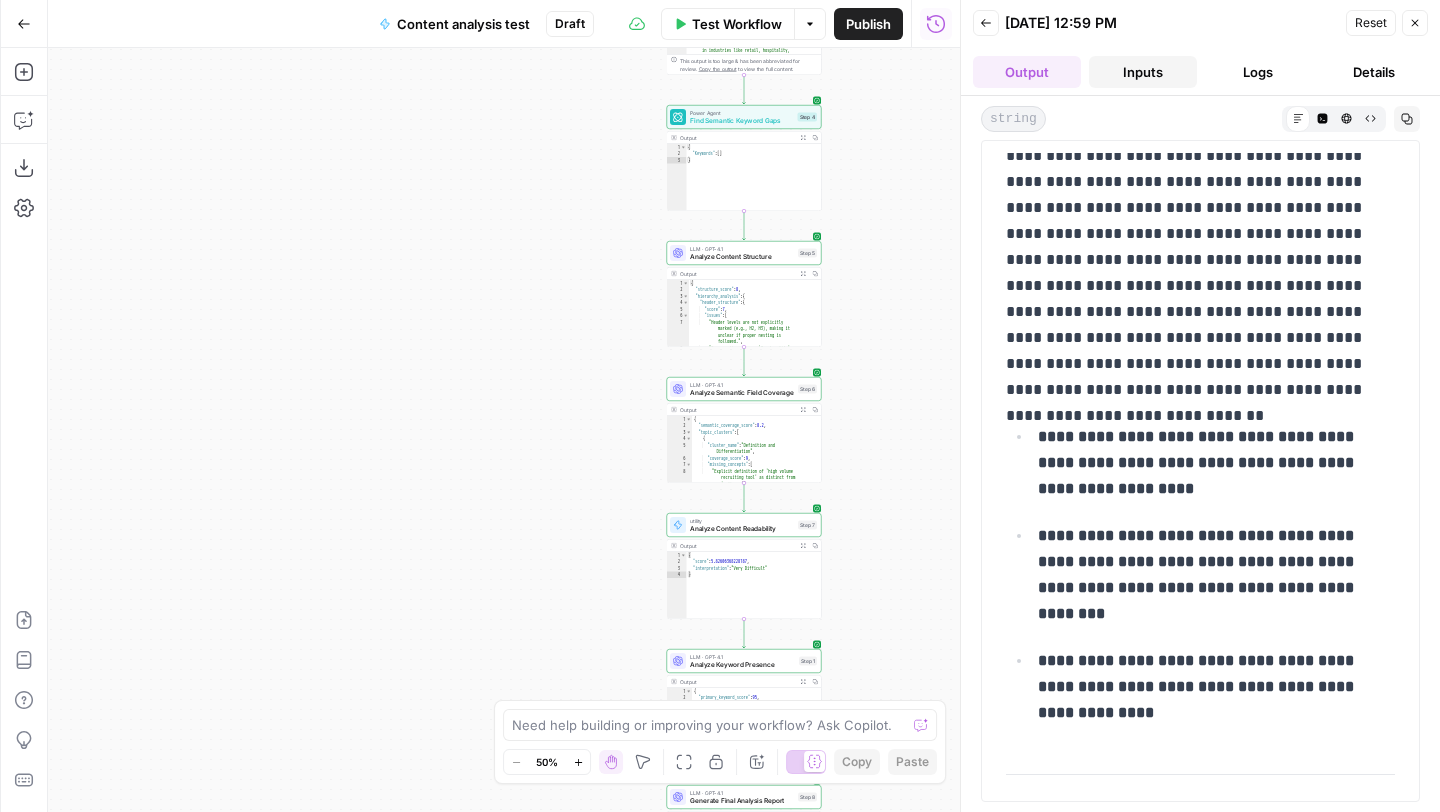 click on "Inputs" at bounding box center [1143, 72] 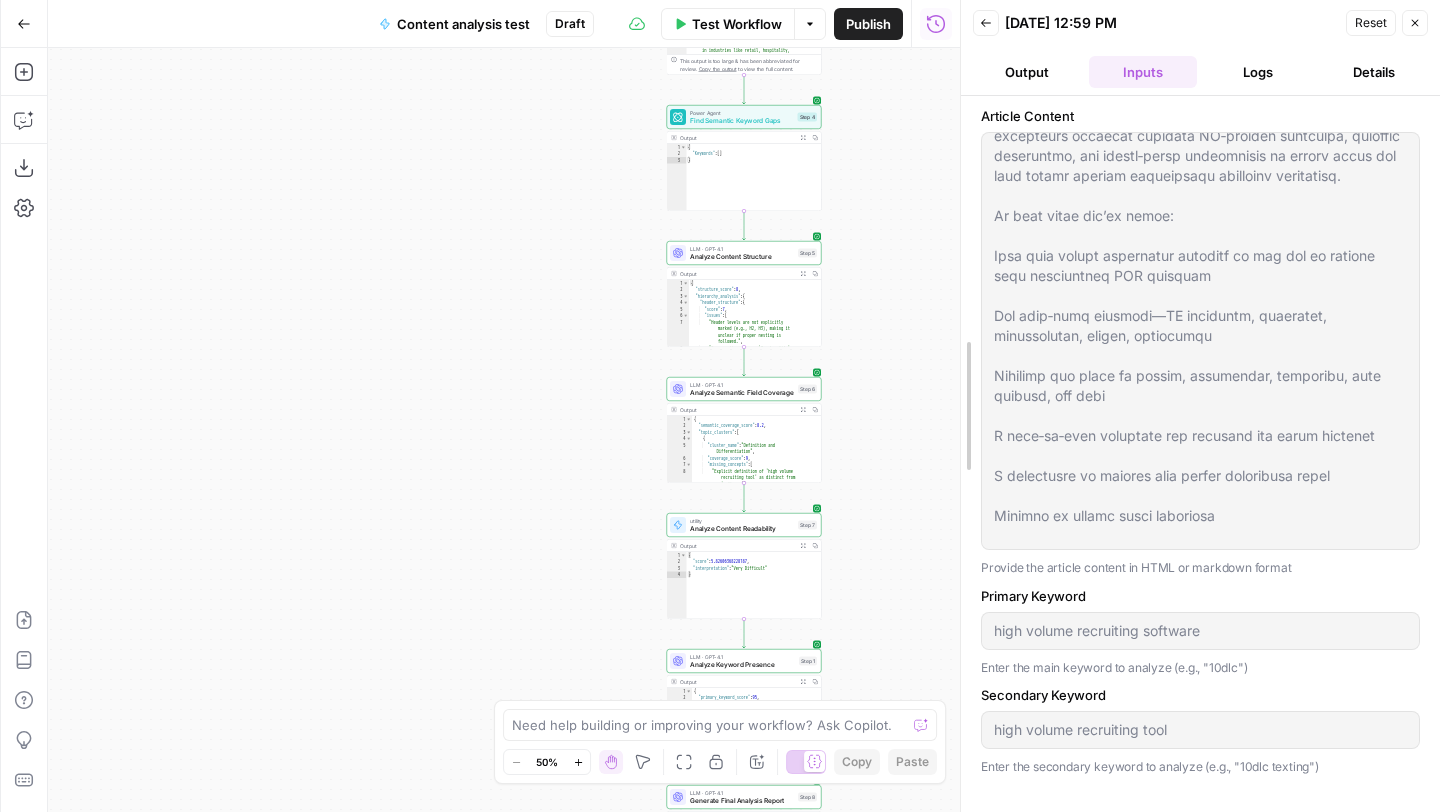 scroll, scrollTop: 0, scrollLeft: 0, axis: both 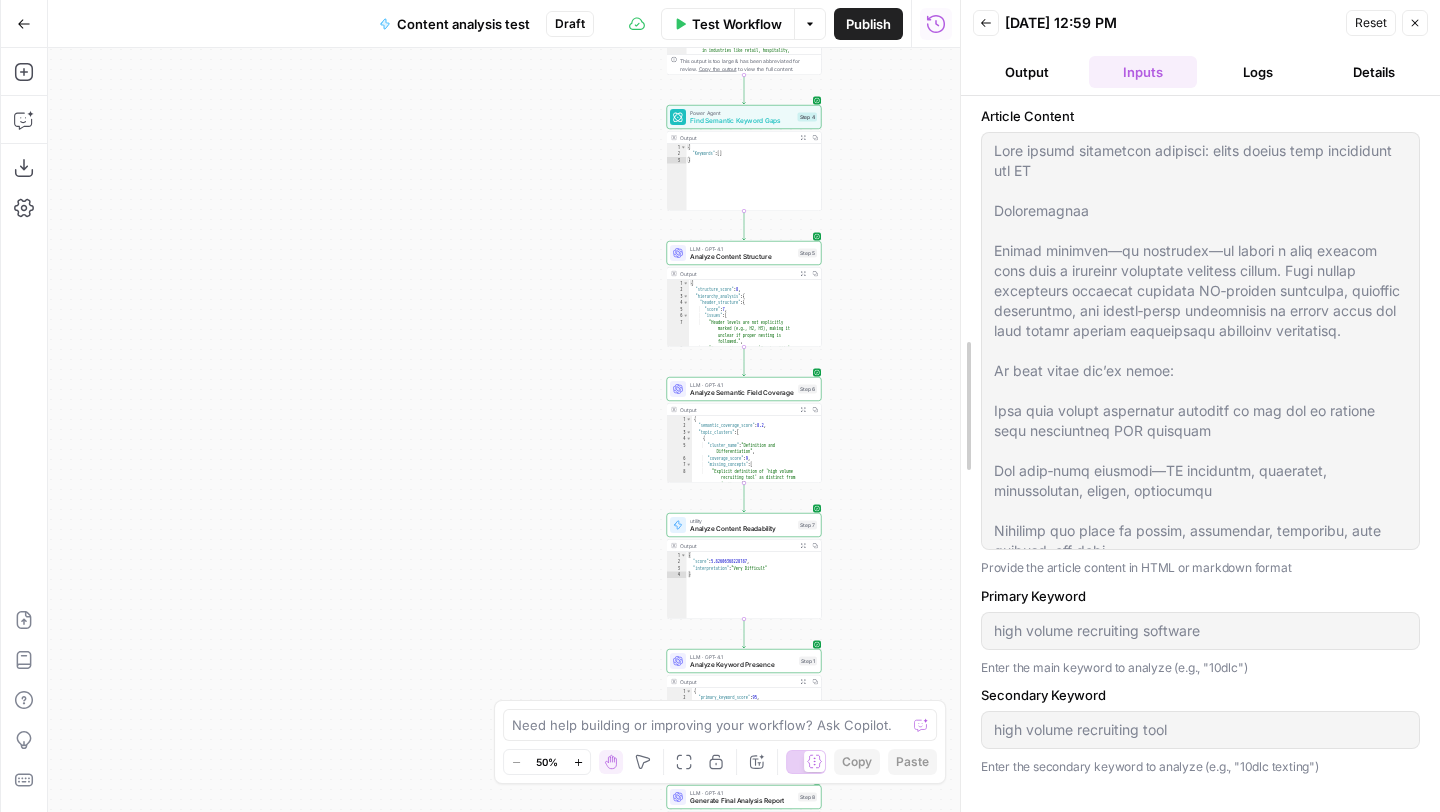 click on "Back [DATE] 12:59 PM Reset Close Output Inputs Logs Details Article Content Provide the article content in HTML or markdown format Primary Keyword high volume recruiting software Enter the main keyword to analyze (e.g., "10dlc") Secondary Keyword high volume recruiting tool Enter the secondary keyword to analyze (e.g., "10dlc texting")" at bounding box center (1200, 406) 